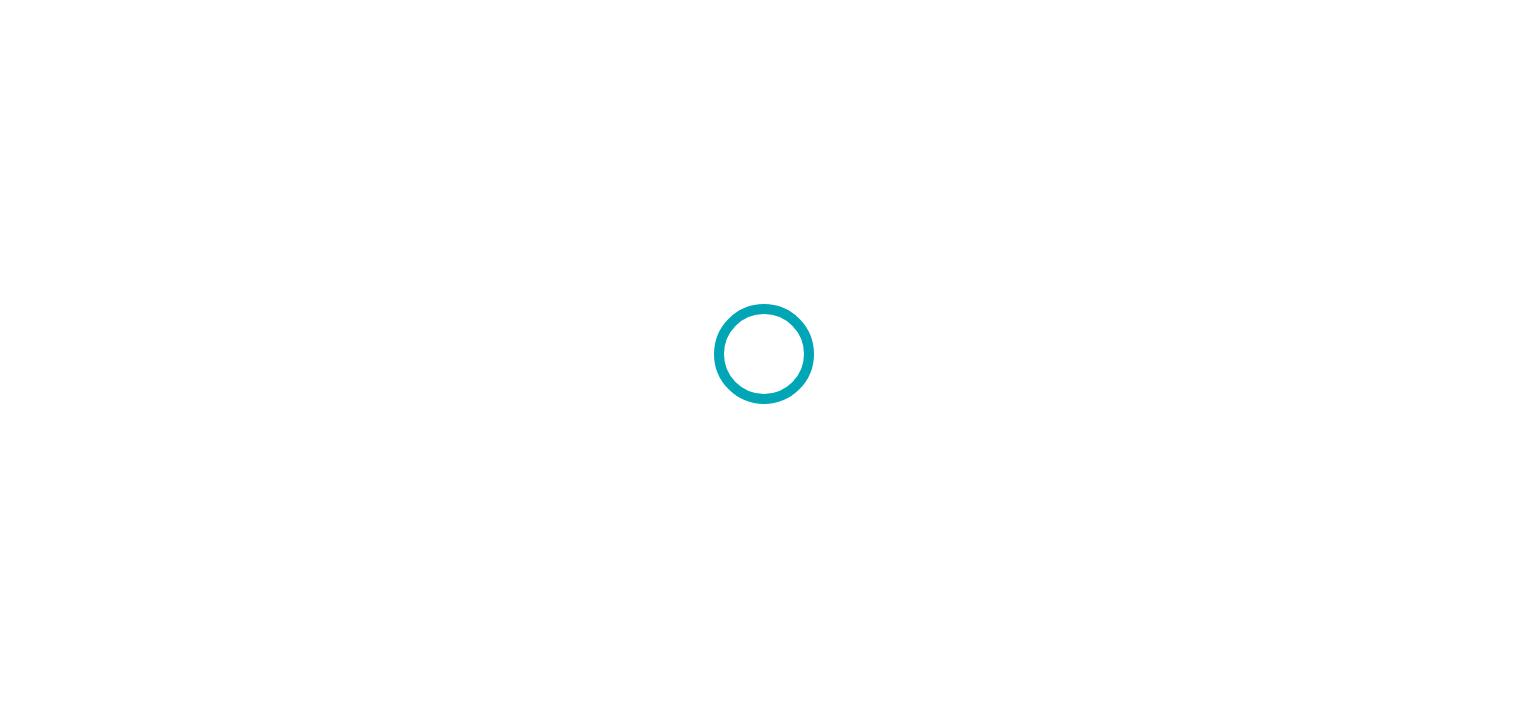 scroll, scrollTop: 0, scrollLeft: 0, axis: both 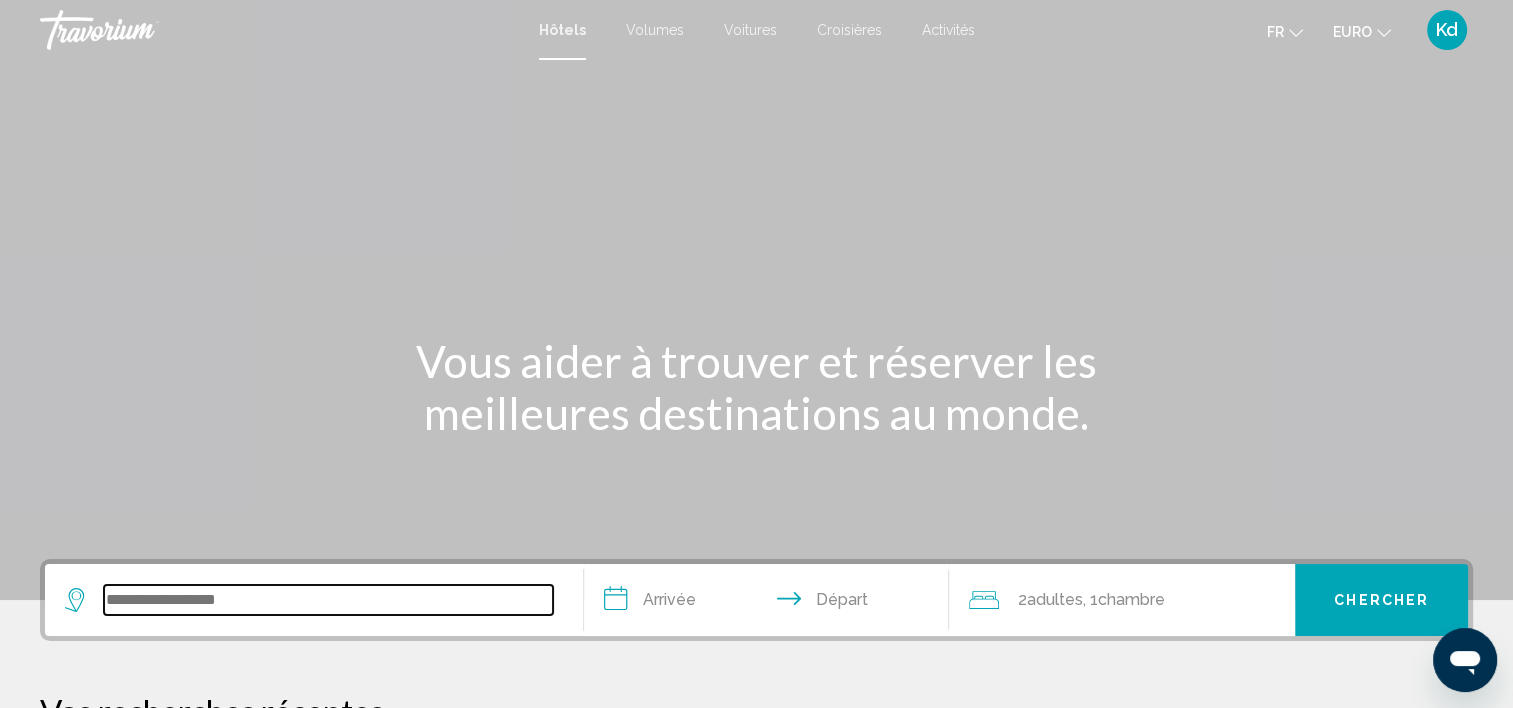 click at bounding box center [328, 600] 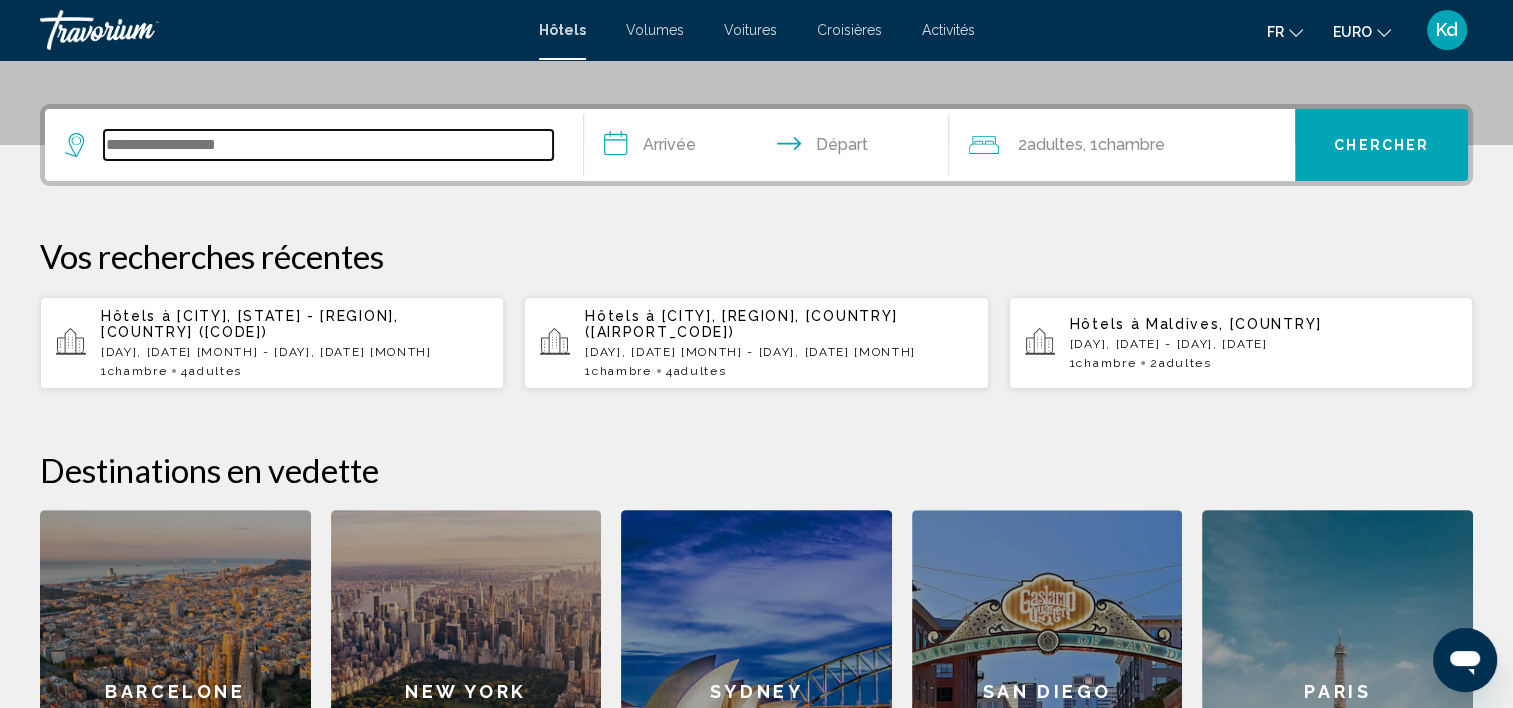 scroll, scrollTop: 493, scrollLeft: 0, axis: vertical 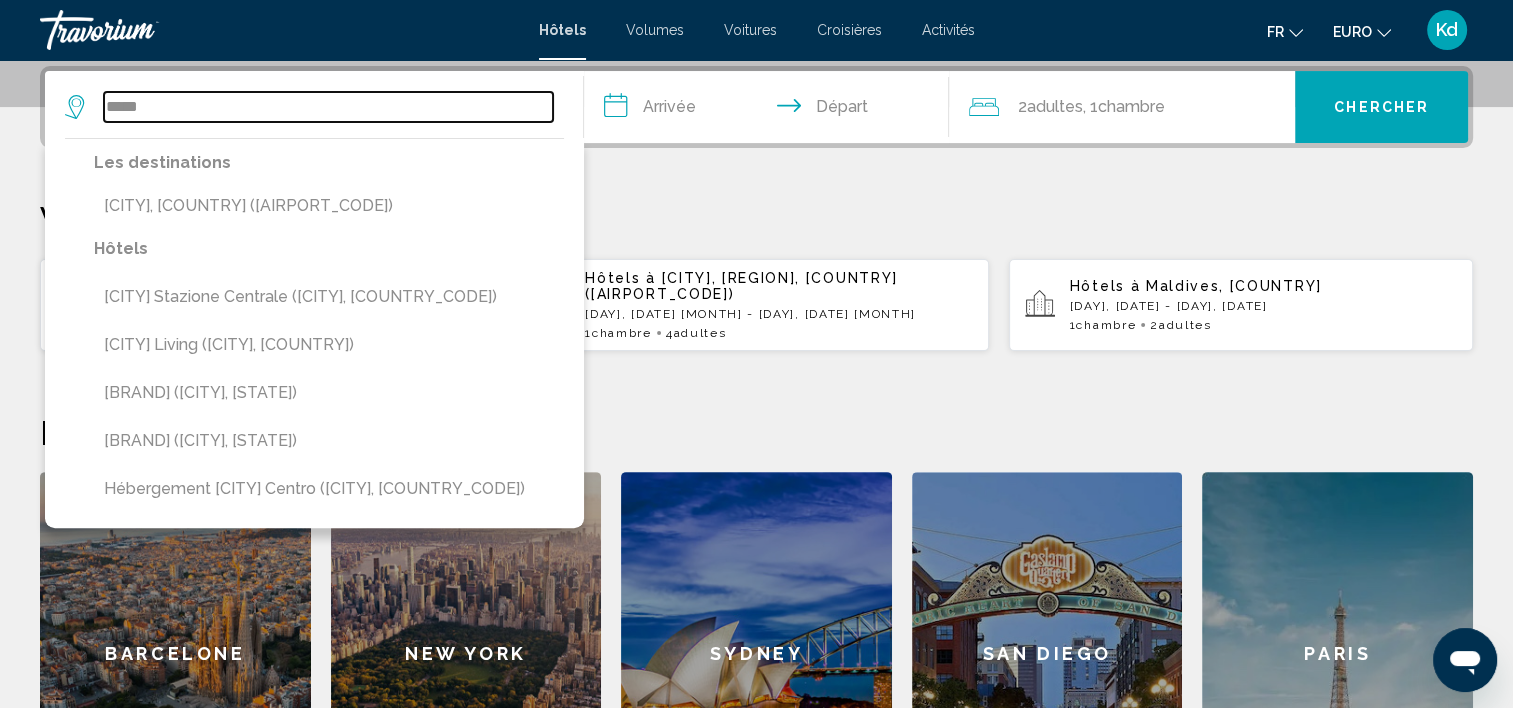 type on "*****" 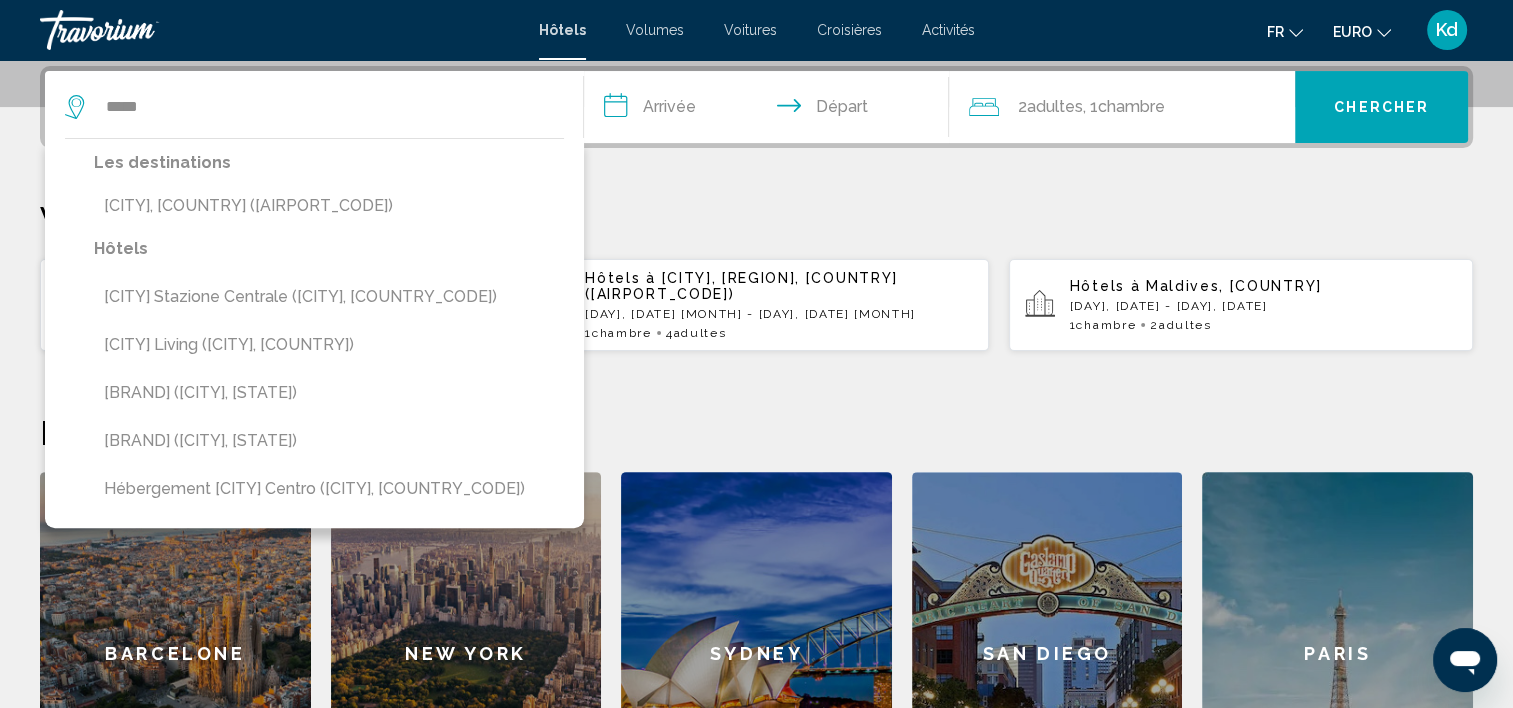 click on "Barcelone" at bounding box center [175, 654] 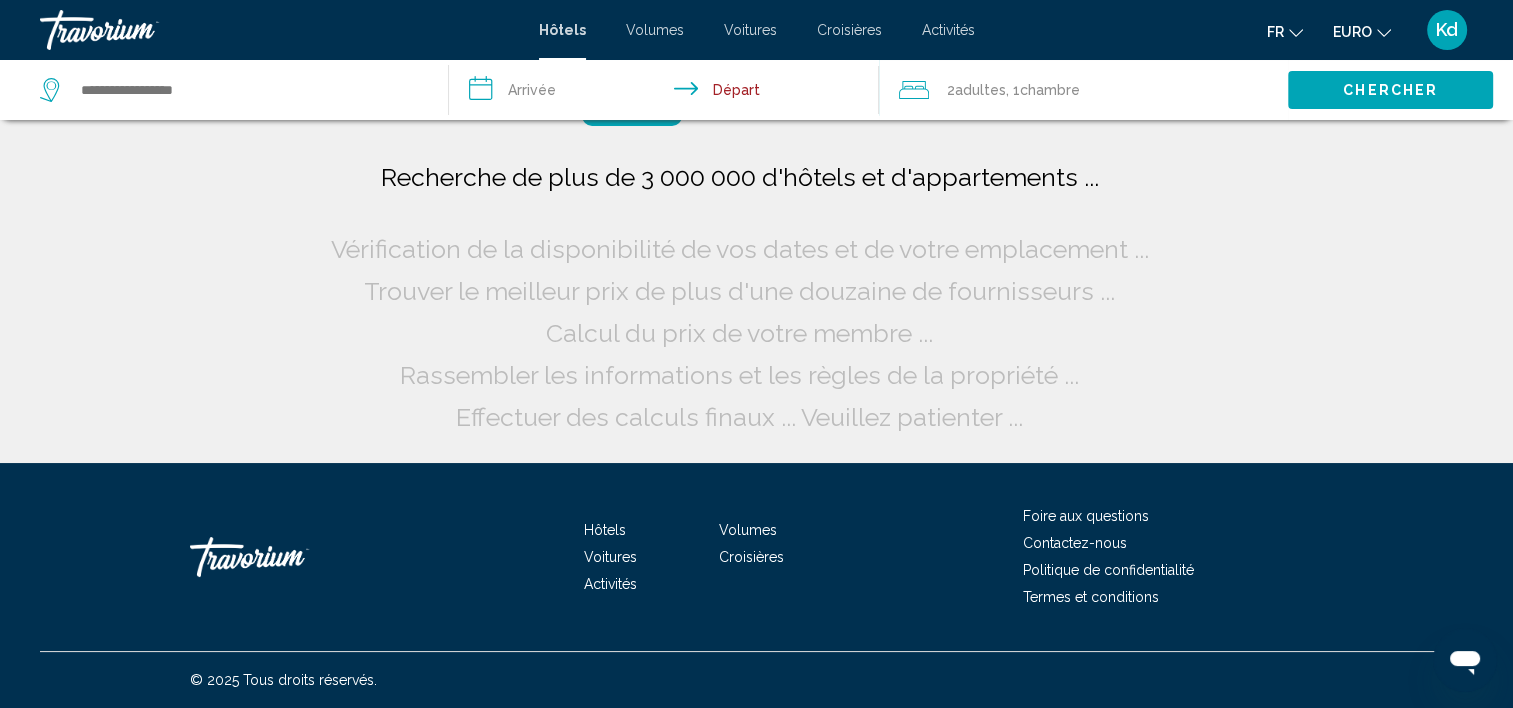 scroll, scrollTop: 0, scrollLeft: 0, axis: both 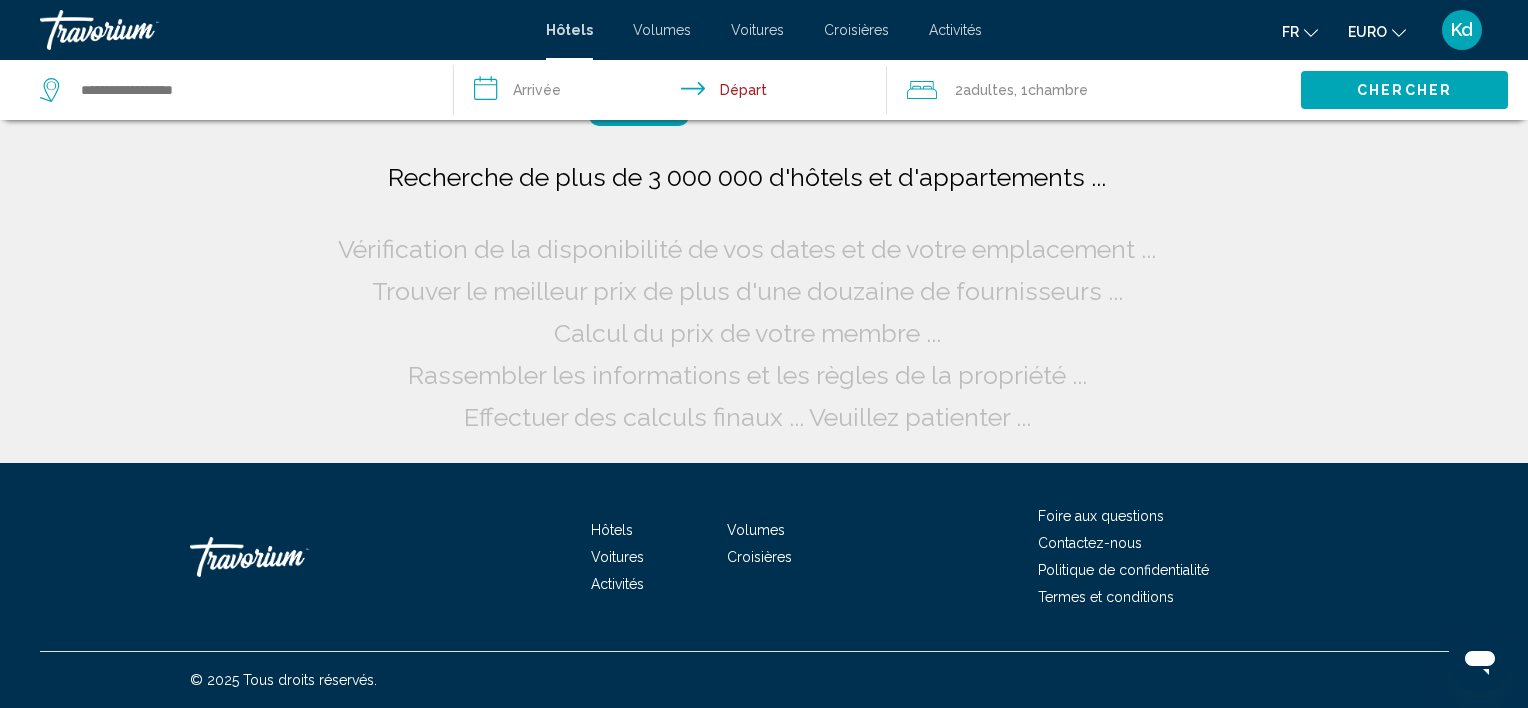 click on "Hôtels Ecoresort Le Sirenè Caroli" at bounding box center [764, 557] 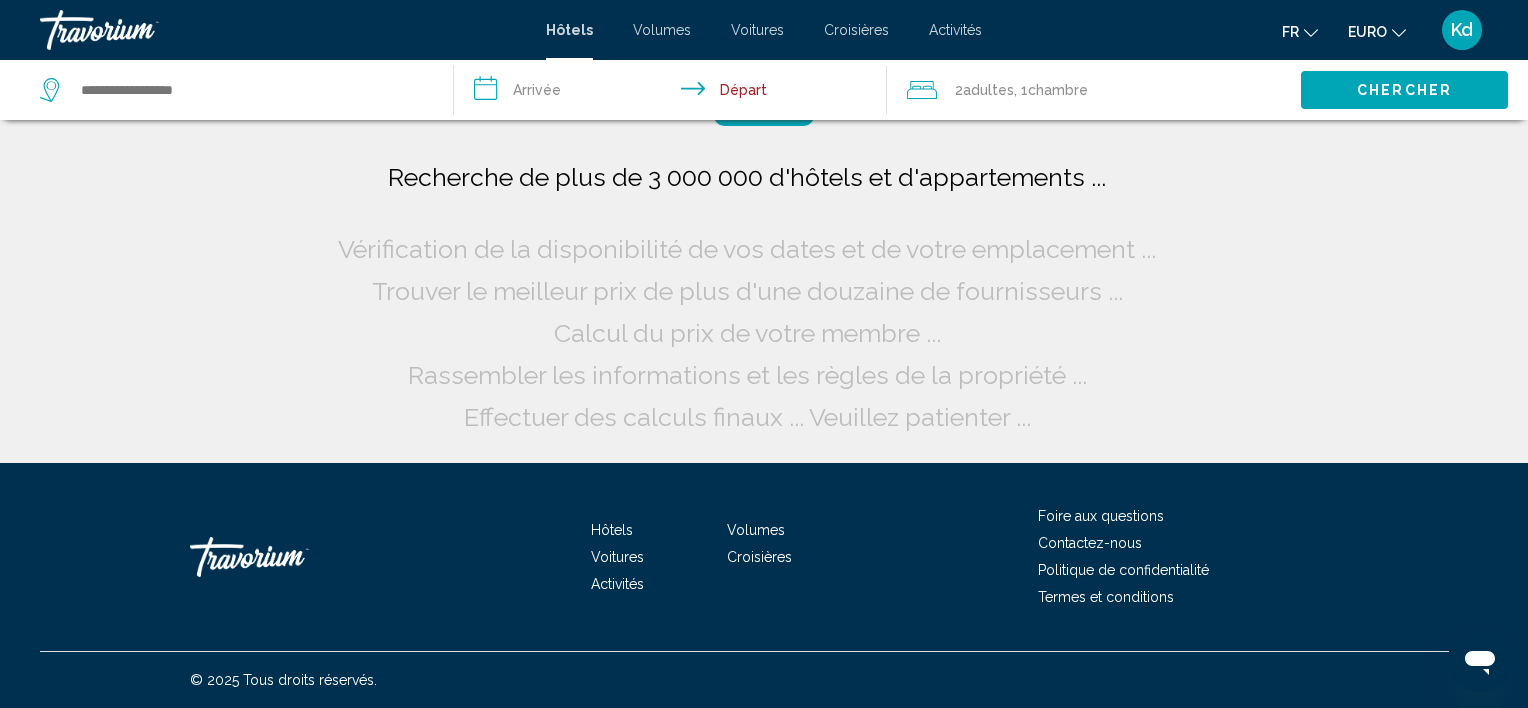 click on "Hôtels Ecoresort Le Sirenè Caroli" at bounding box center [764, 557] 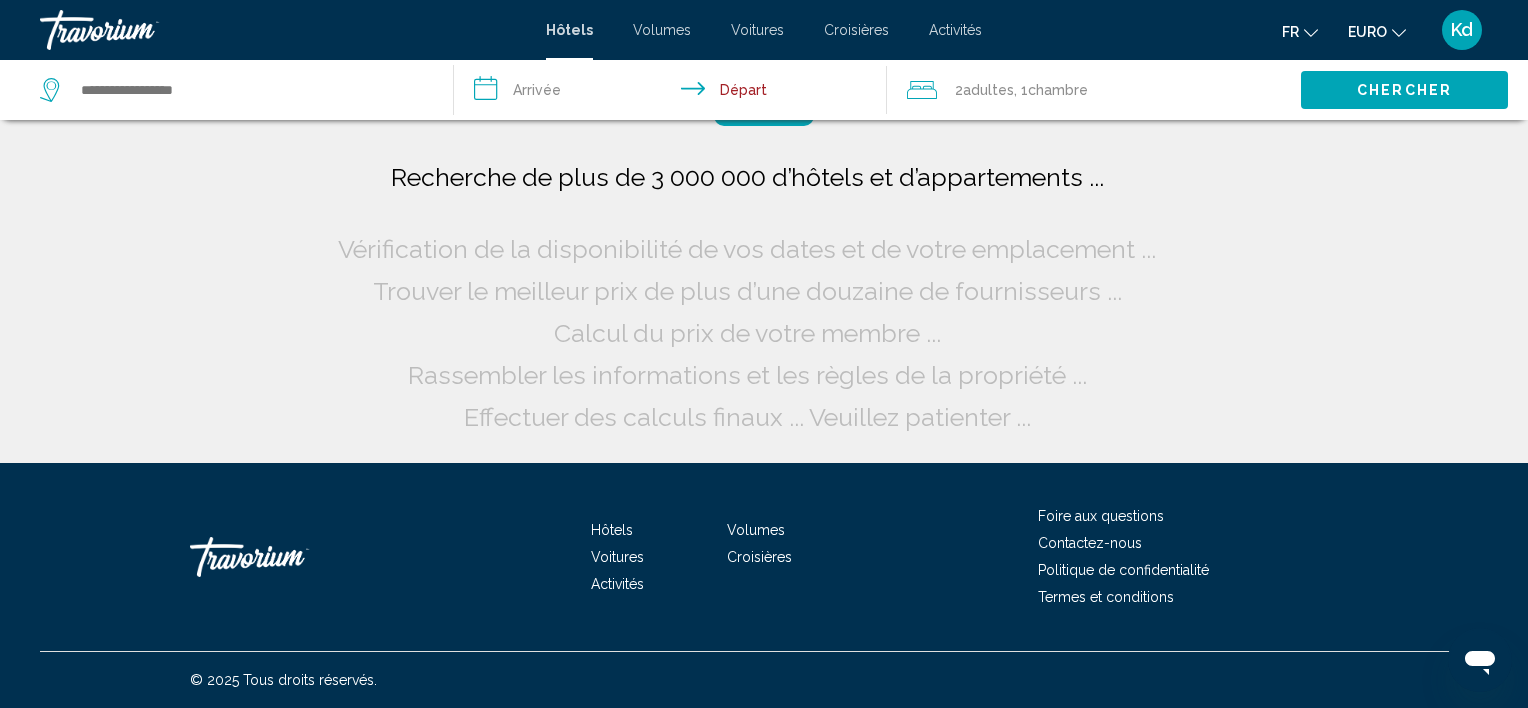 click on "Hôtels Ecoresort Le Sirenè Caroli" at bounding box center (764, 557) 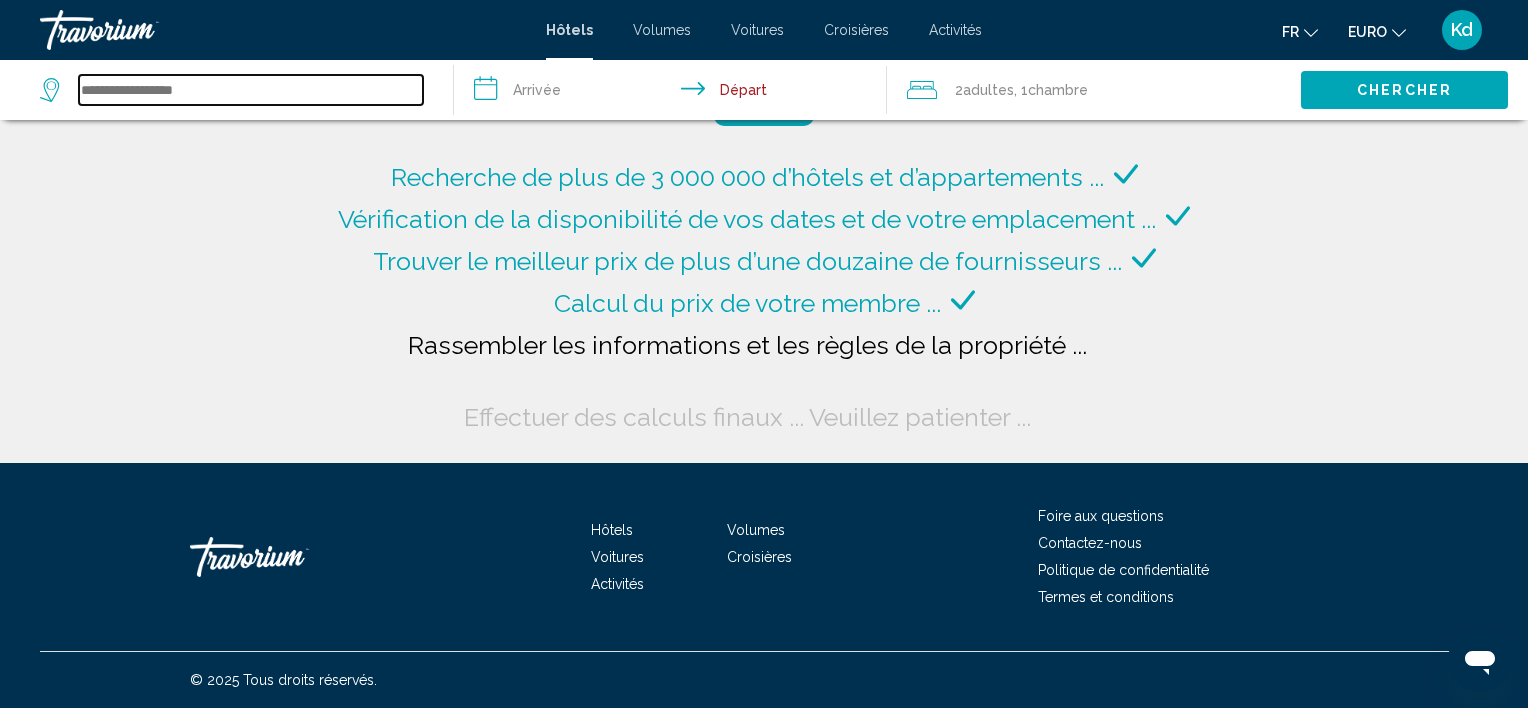 click at bounding box center [251, 90] 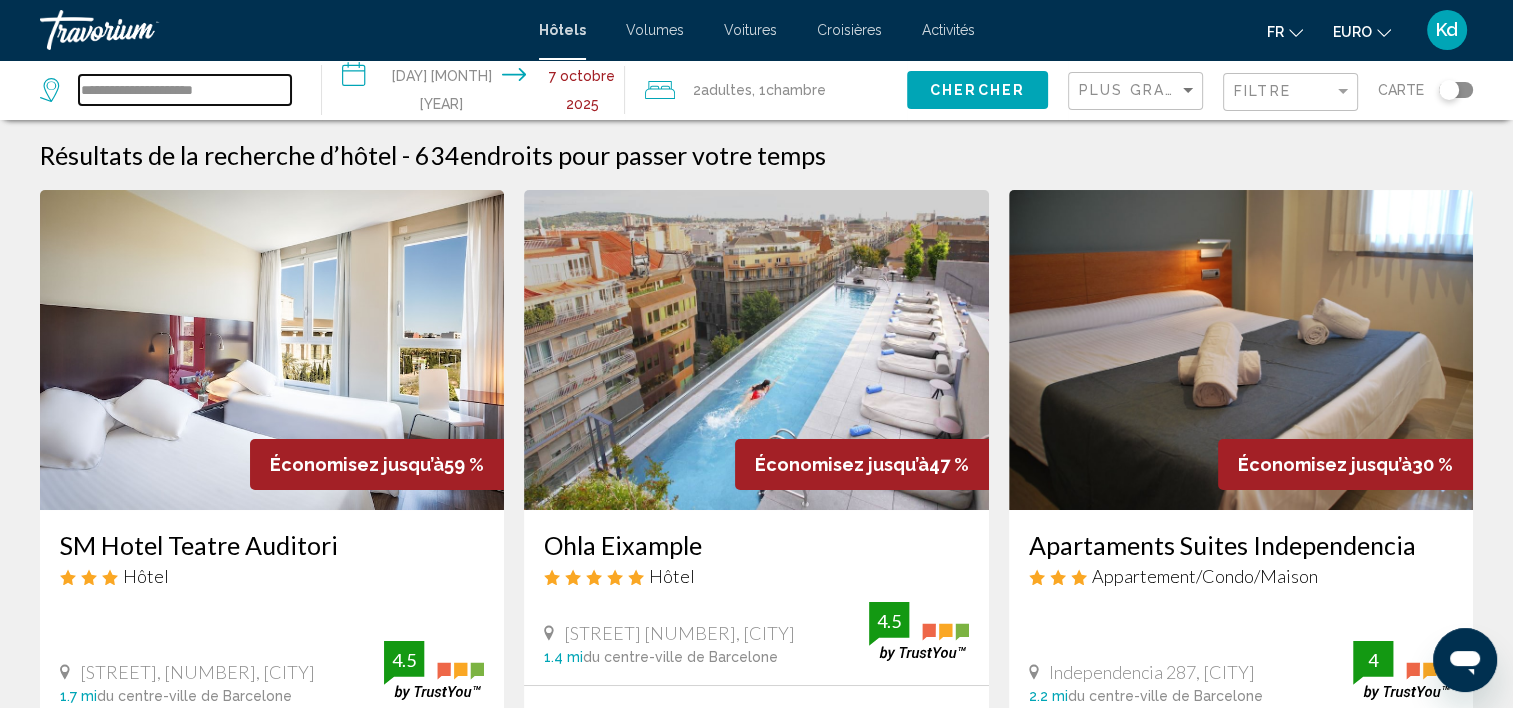 drag, startPoint x: 208, startPoint y: 90, endPoint x: 8, endPoint y: 88, distance: 200.01 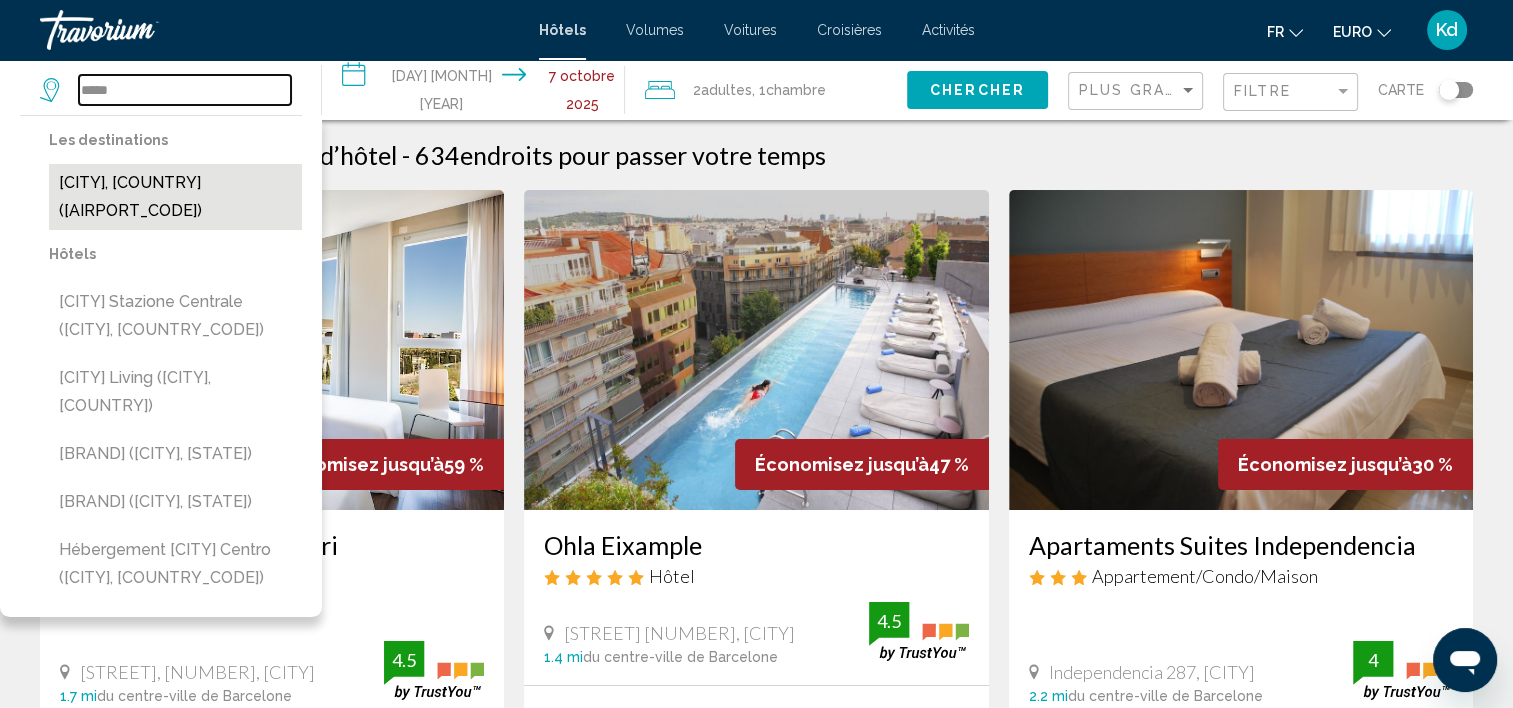 type on "*****" 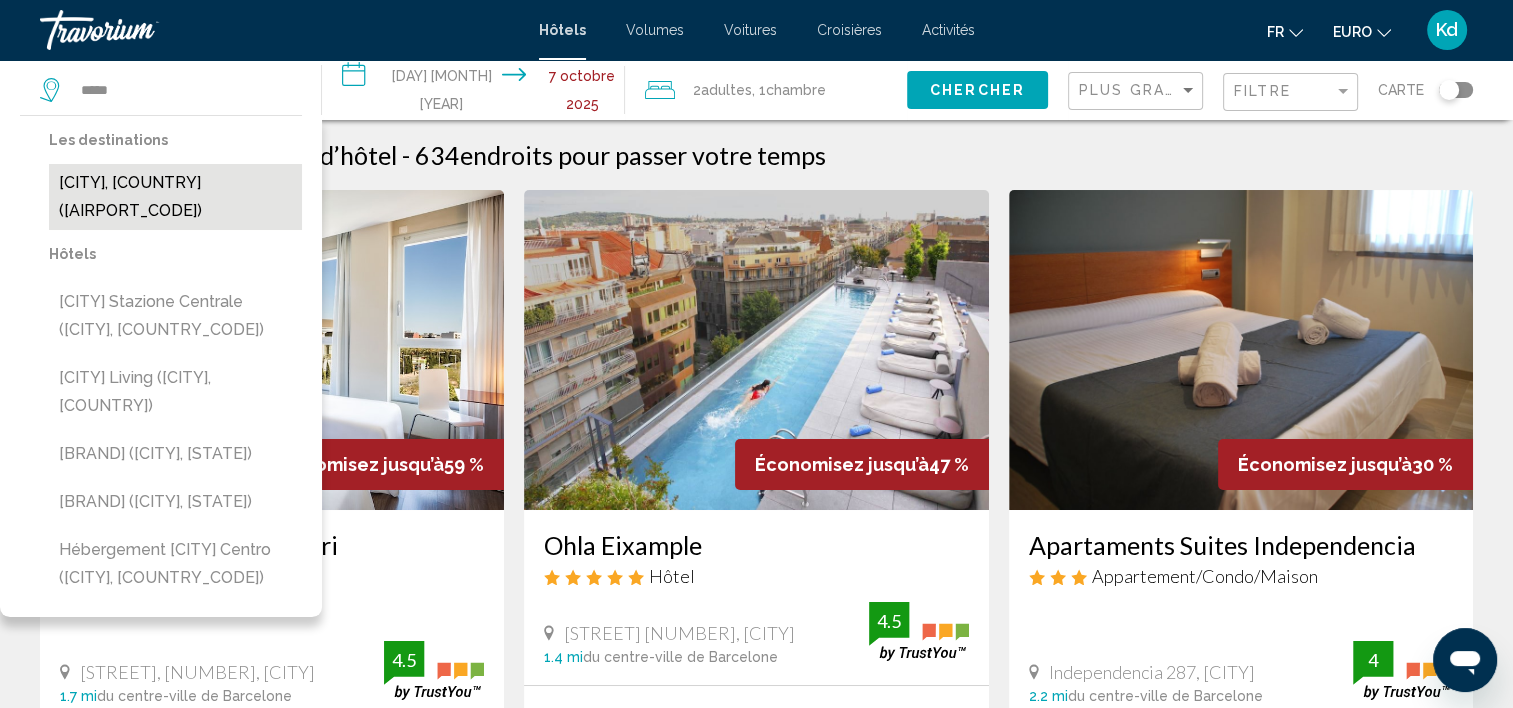 click on "[CITY], [COUNTRY] ([AIRPORT_CODE])" at bounding box center [175, 197] 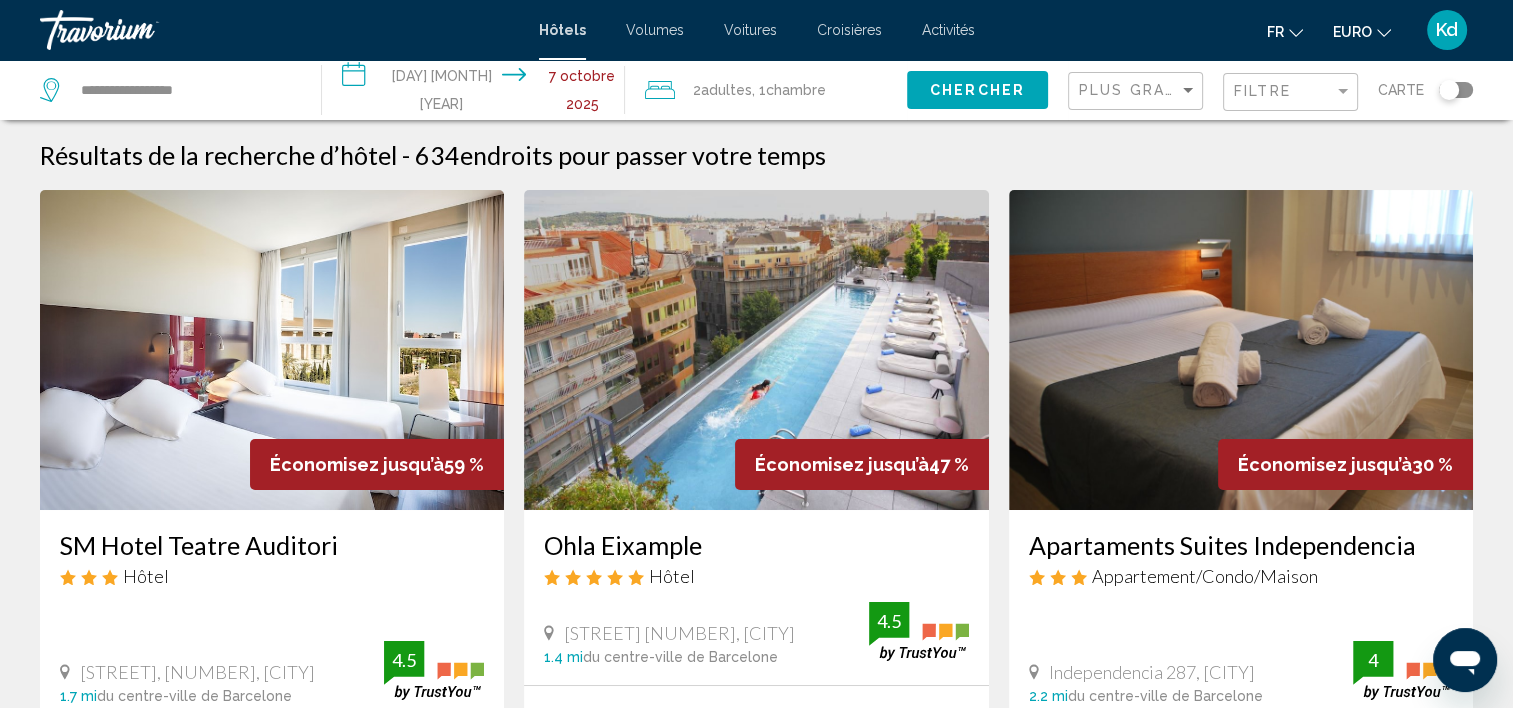 click on "**********" at bounding box center [477, 93] 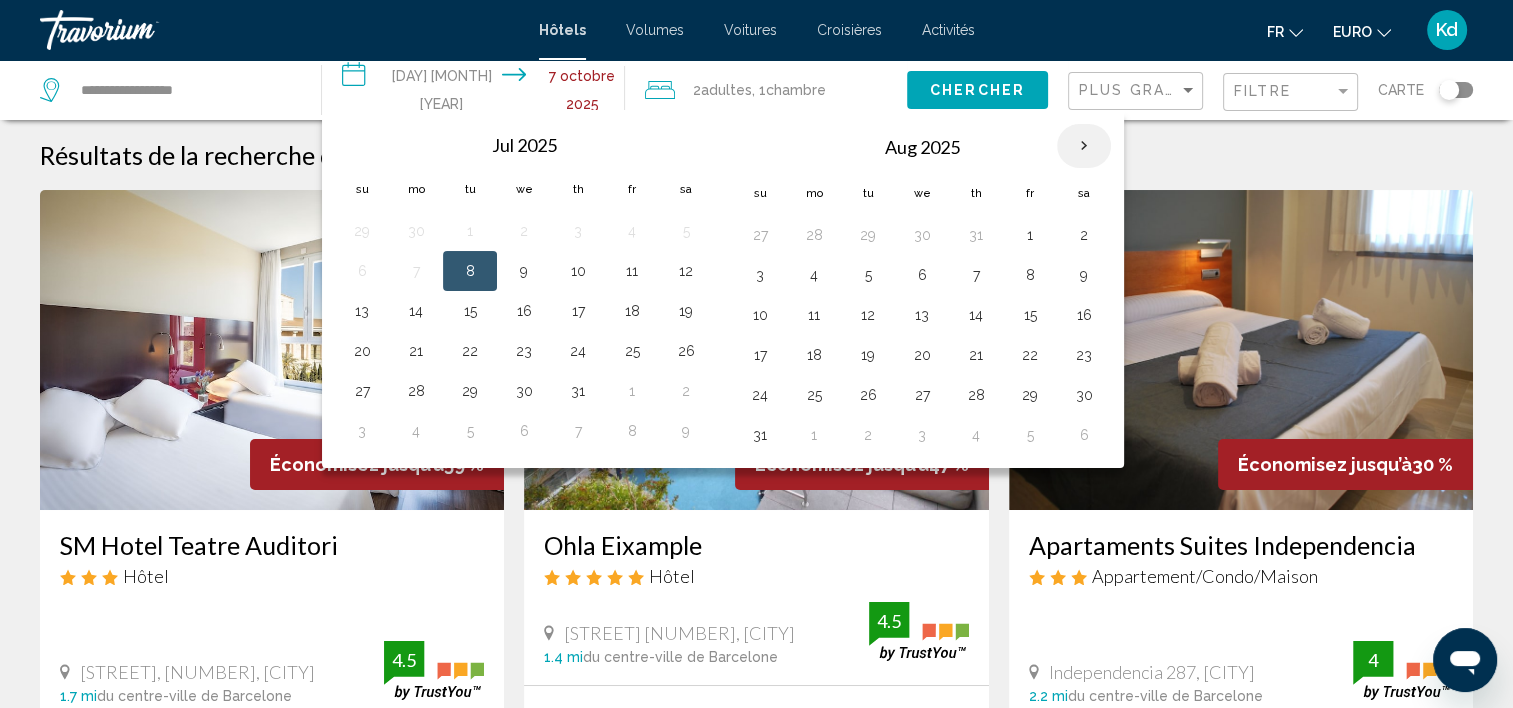 click at bounding box center [1084, 146] 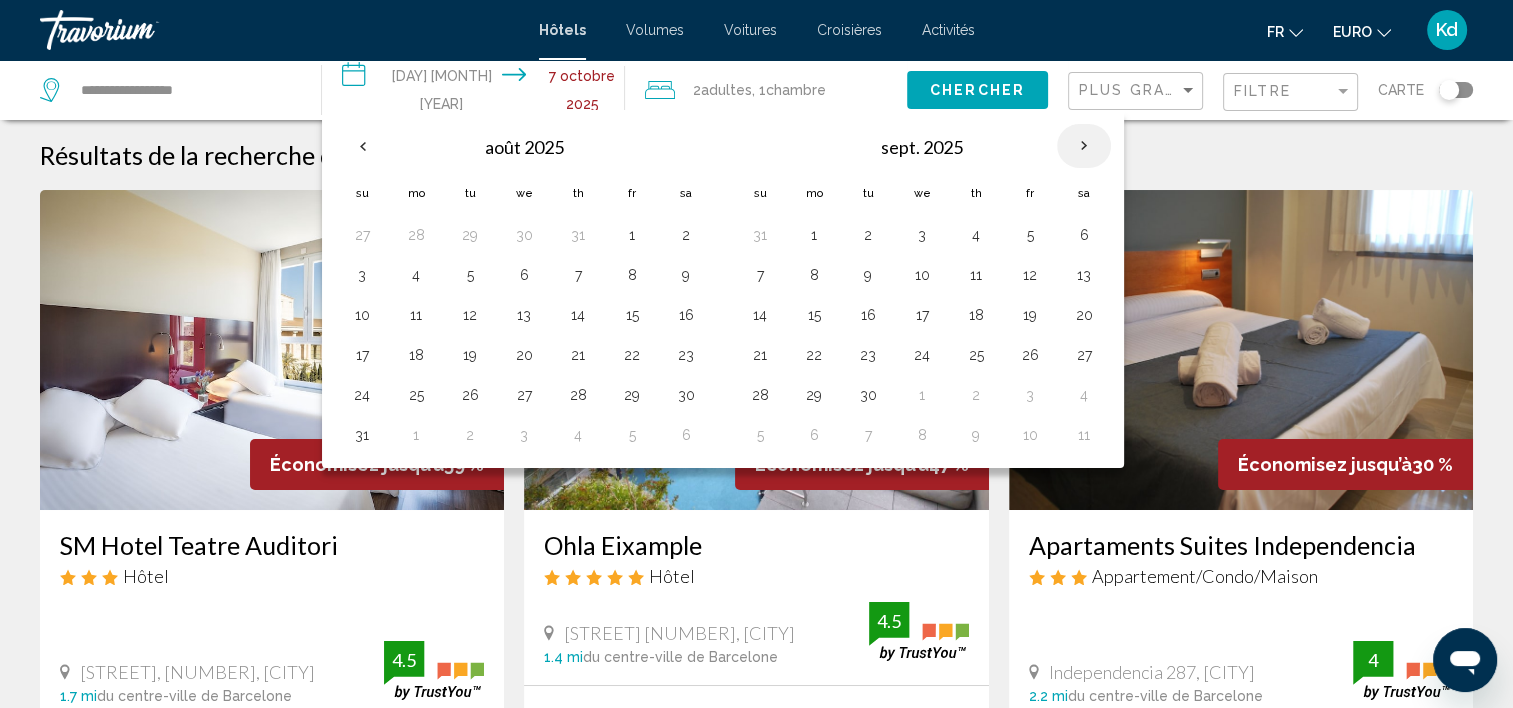 click at bounding box center [1084, 146] 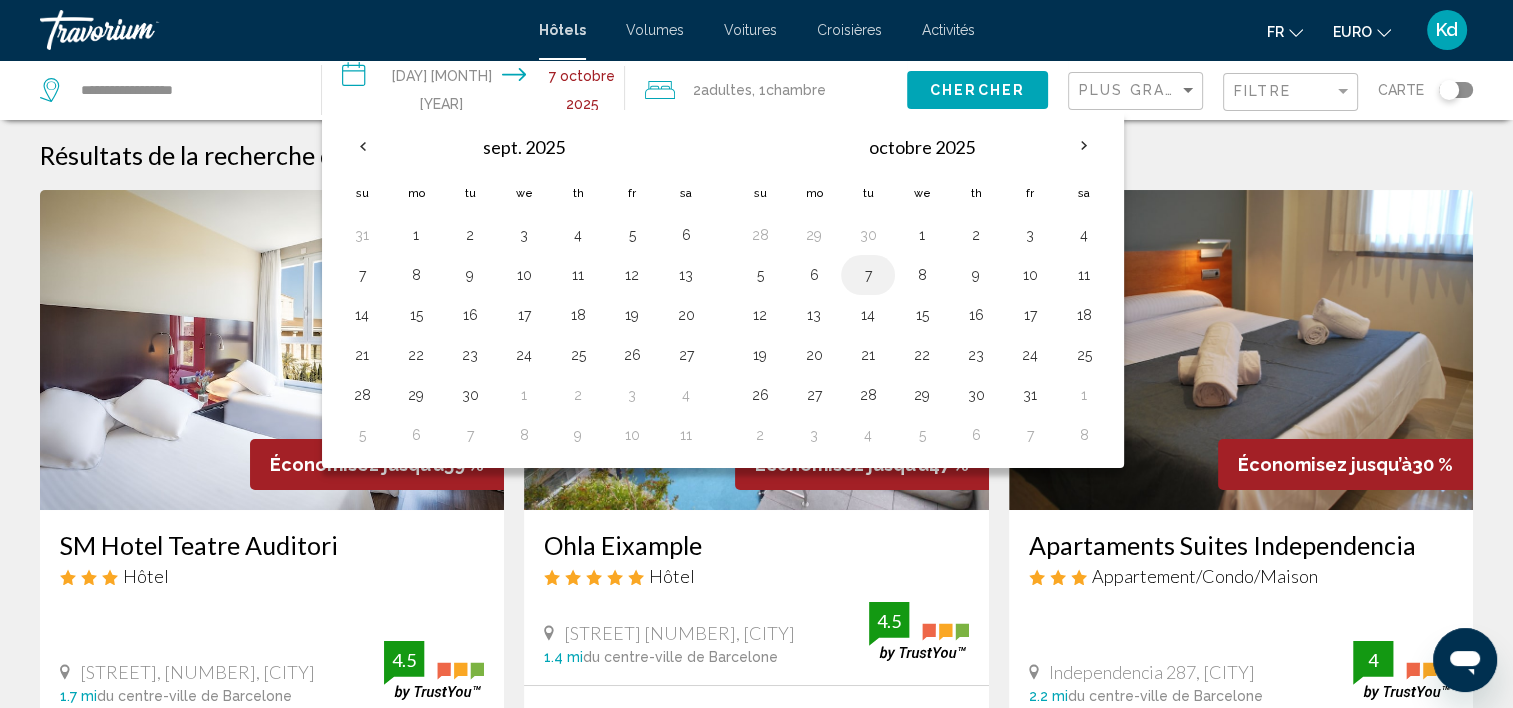 click on "7" at bounding box center [868, 275] 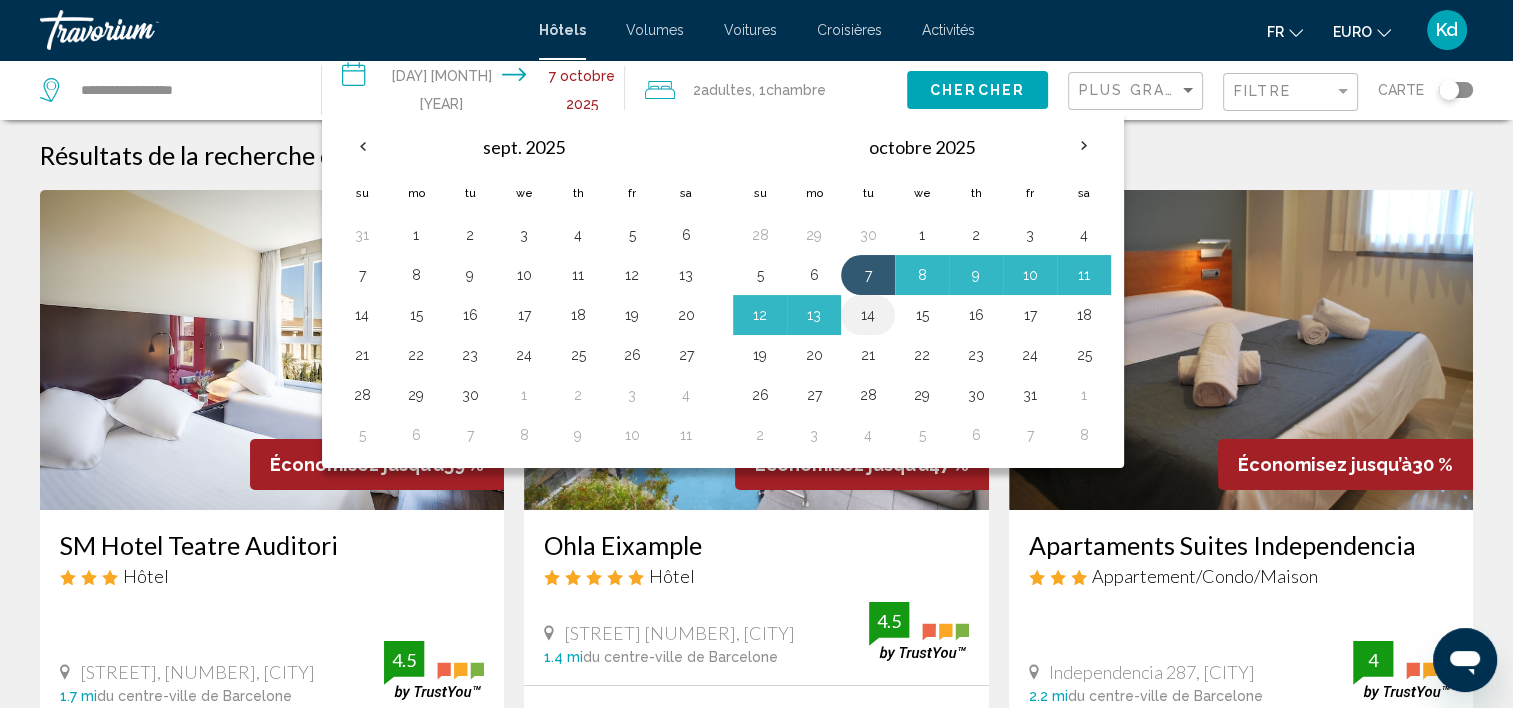 click on "14" at bounding box center (868, 315) 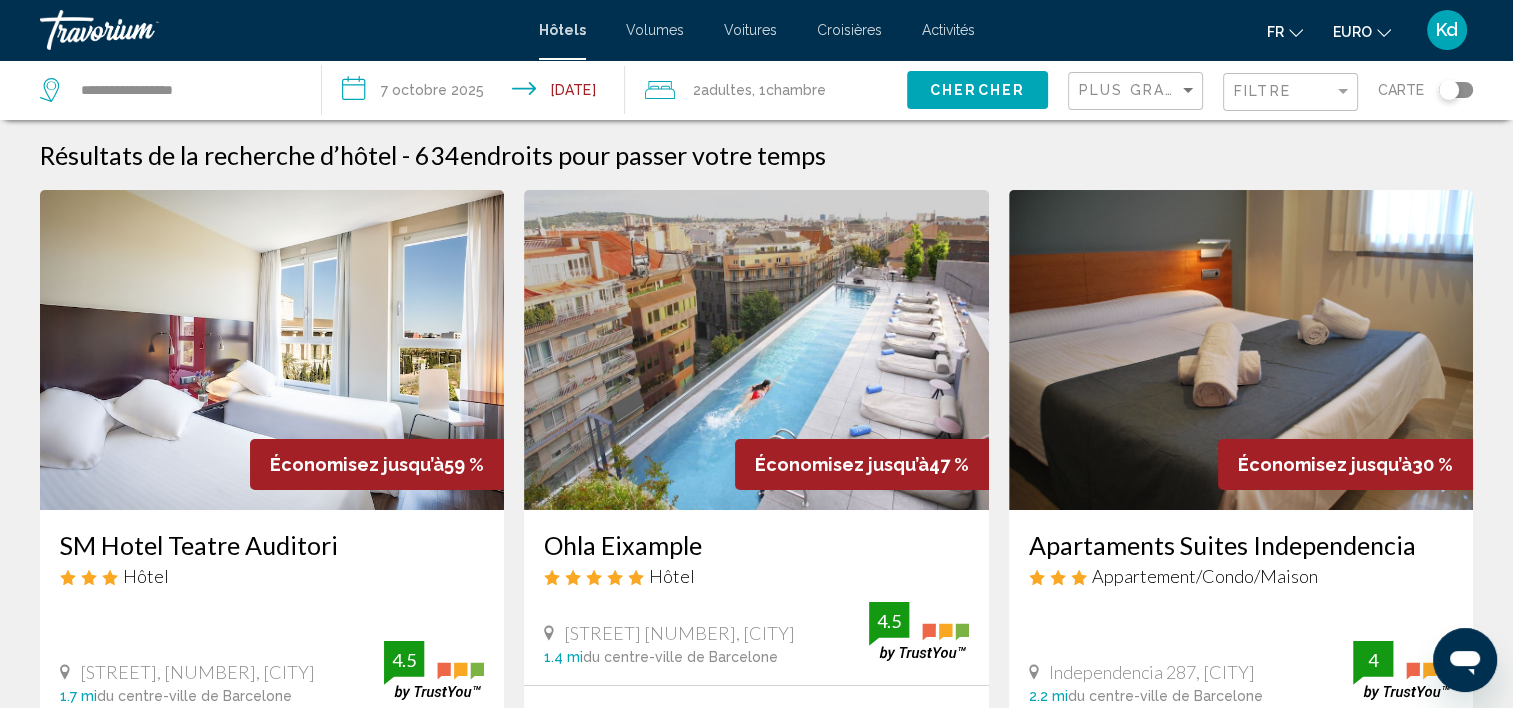 click on "Chercher" at bounding box center (977, 91) 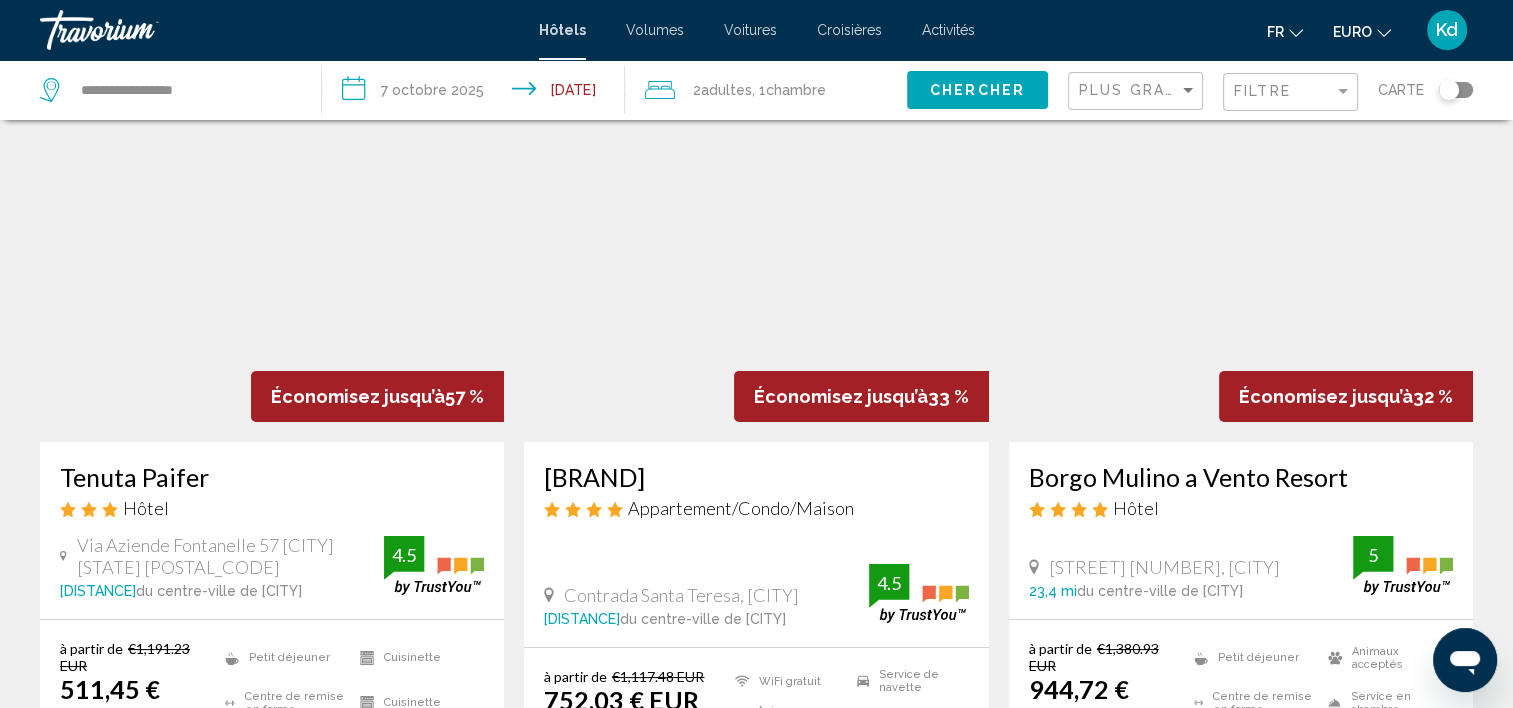 scroll, scrollTop: 100, scrollLeft: 0, axis: vertical 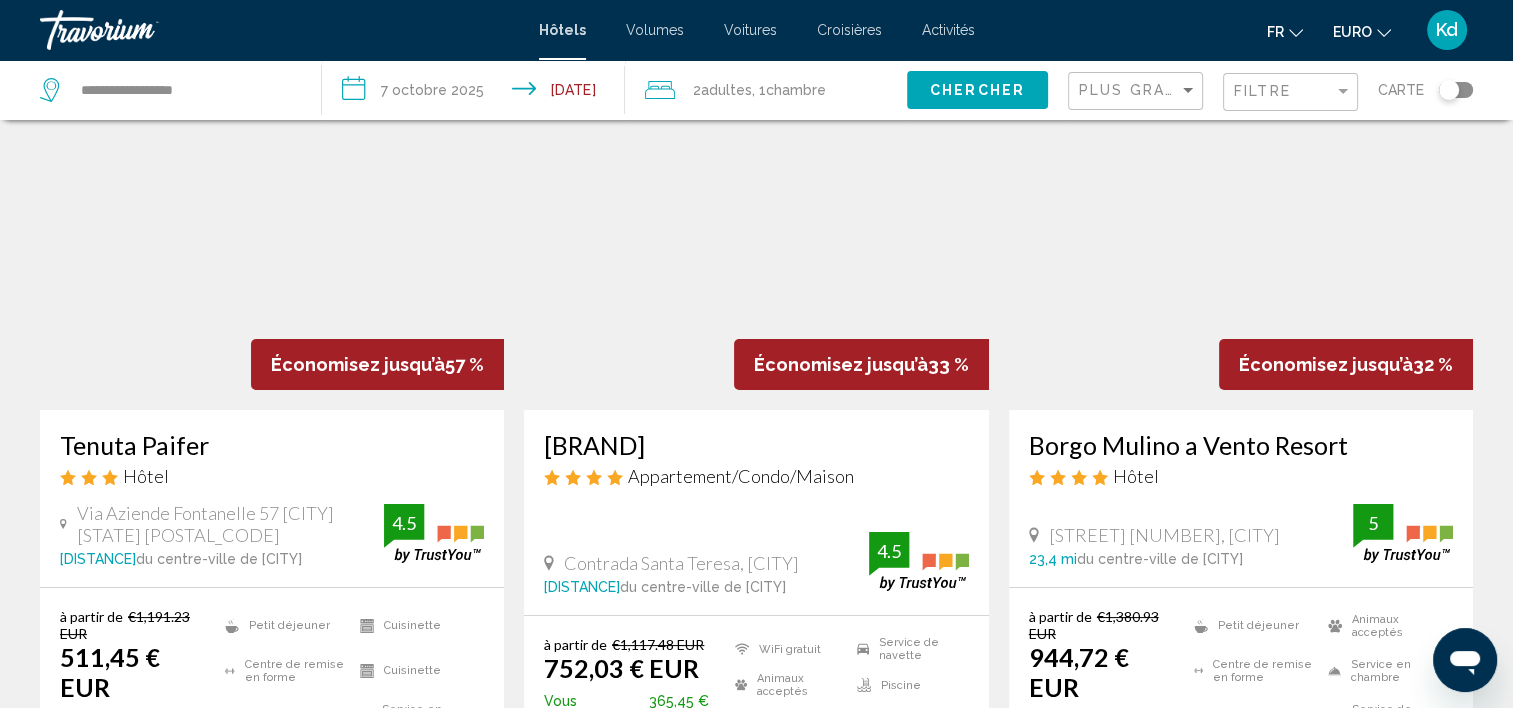 click on "2  Adulte Adultes , 1  Chambre pièces" at bounding box center (776, 90) 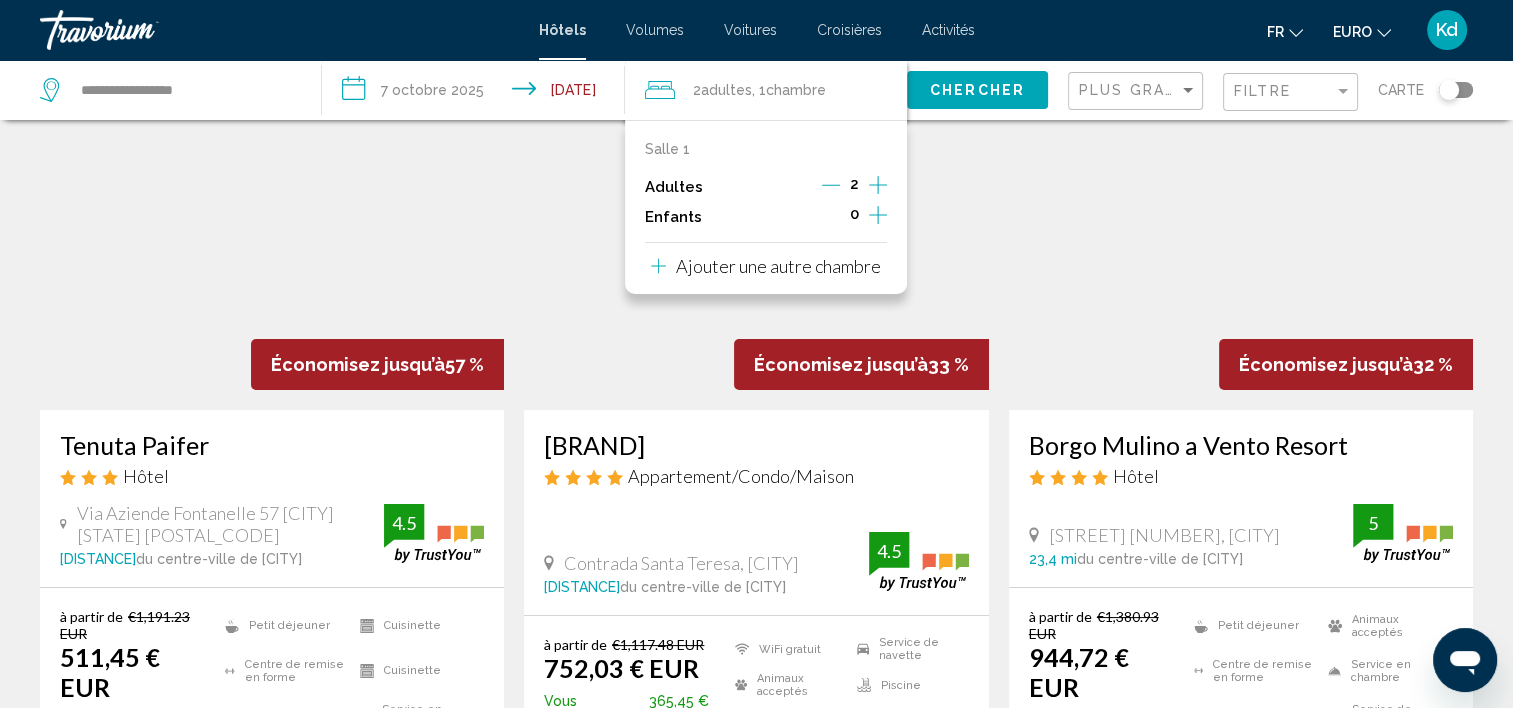 click at bounding box center (831, 185) 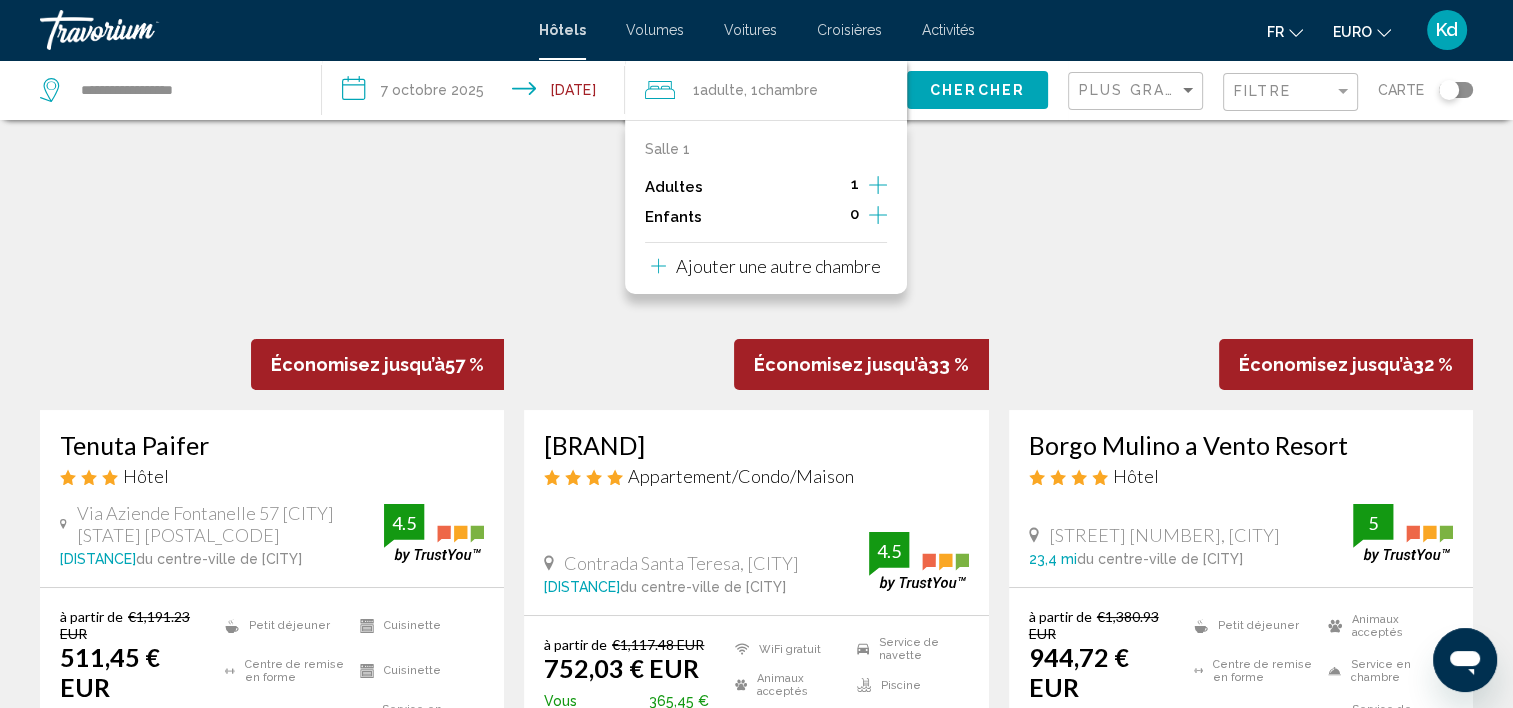 click on "Chercher" at bounding box center [977, 91] 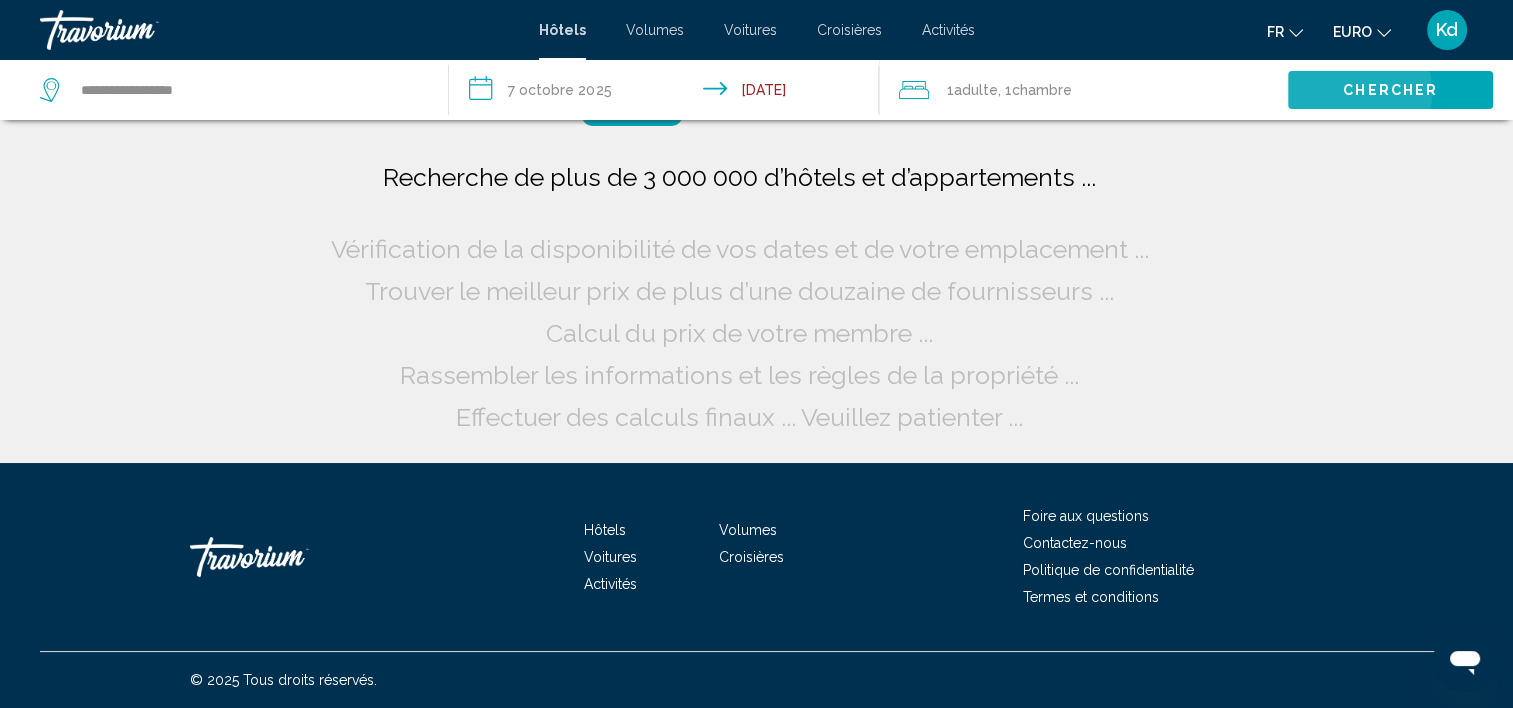 scroll, scrollTop: 0, scrollLeft: 0, axis: both 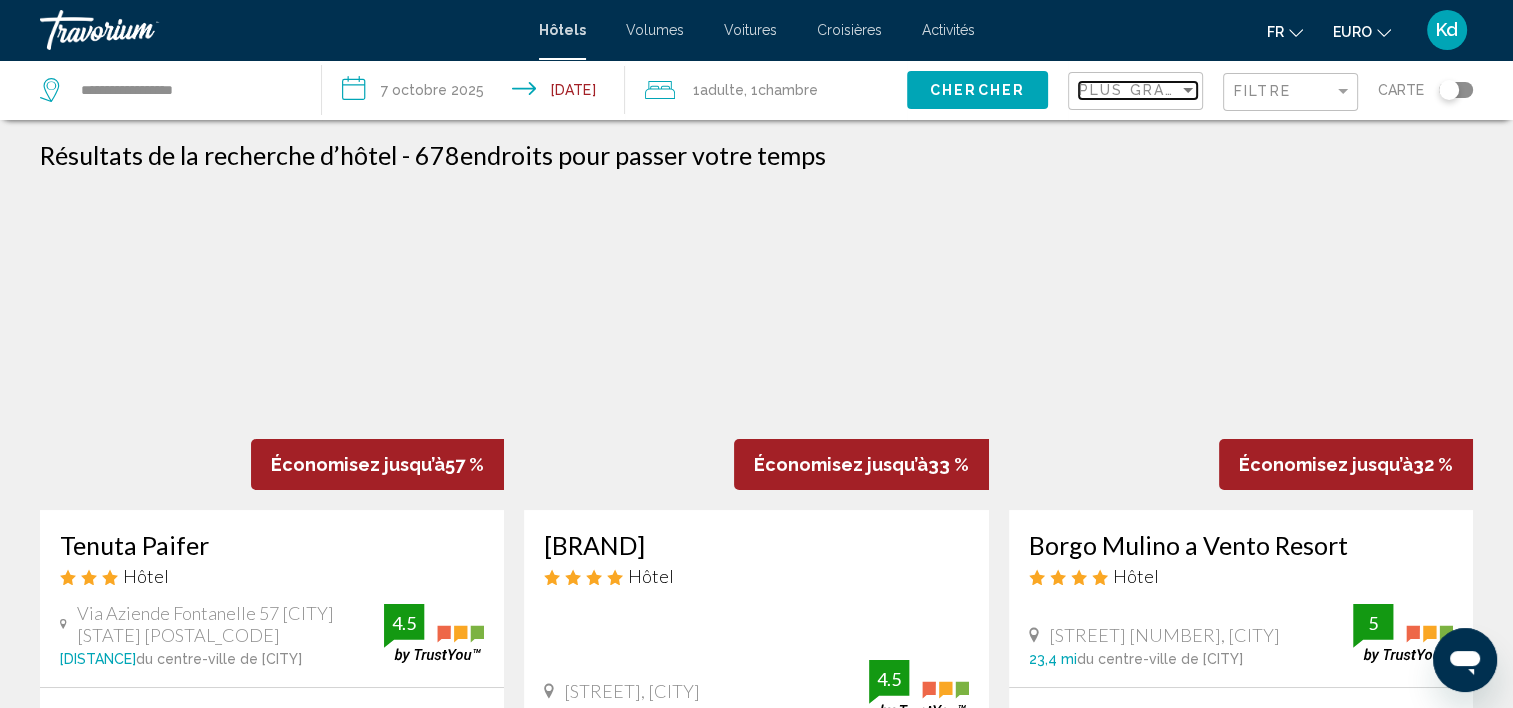 click on "Plus grandes économies" at bounding box center (1198, 90) 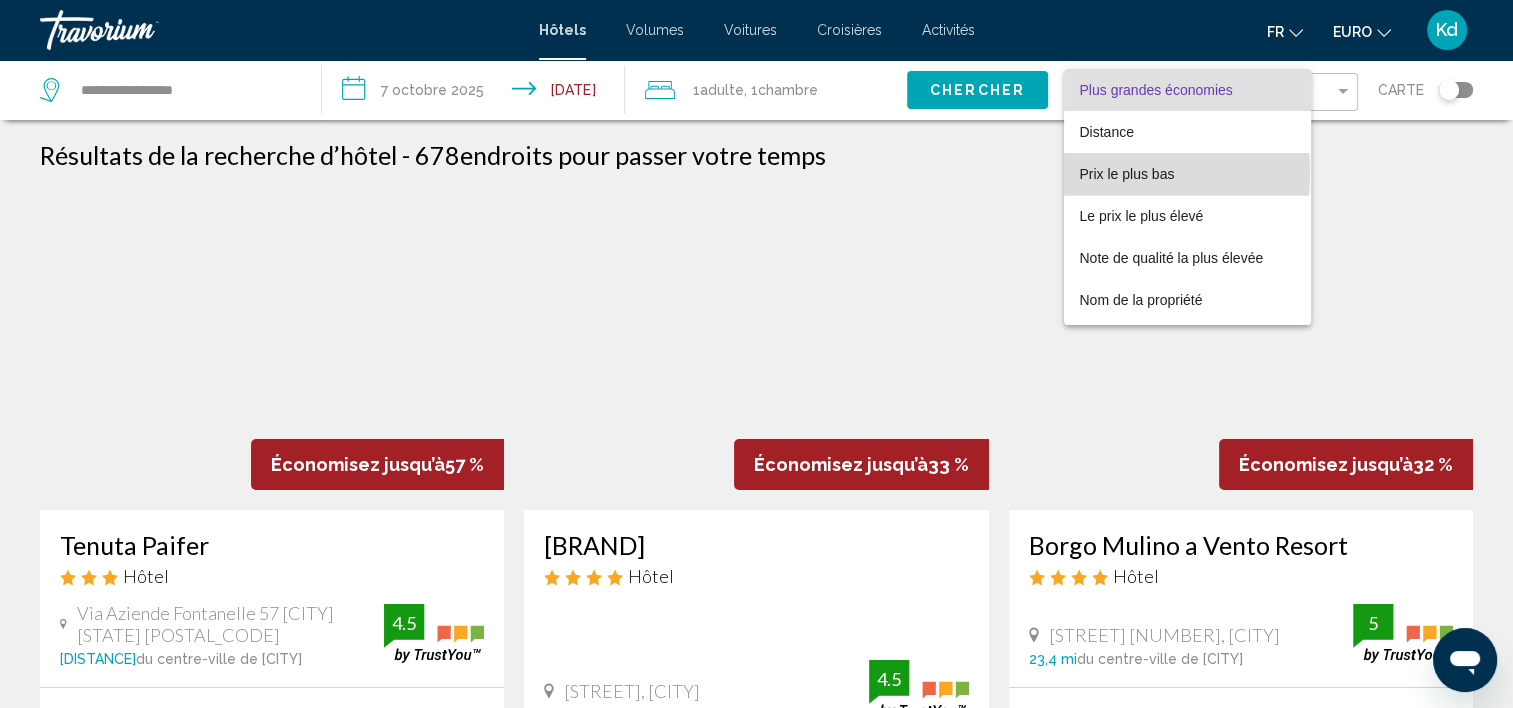 click on "Prix le plus bas" at bounding box center [1127, 174] 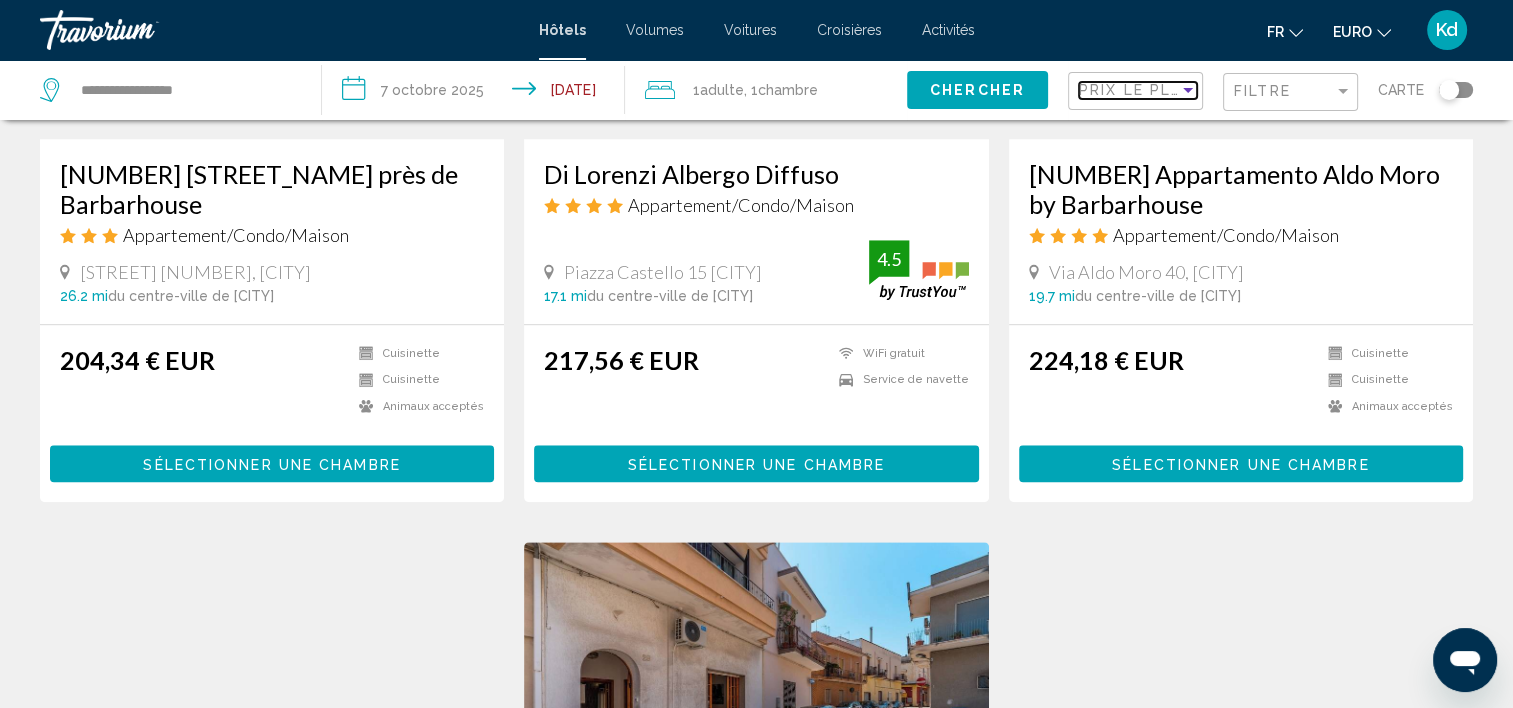 scroll, scrollTop: 1800, scrollLeft: 0, axis: vertical 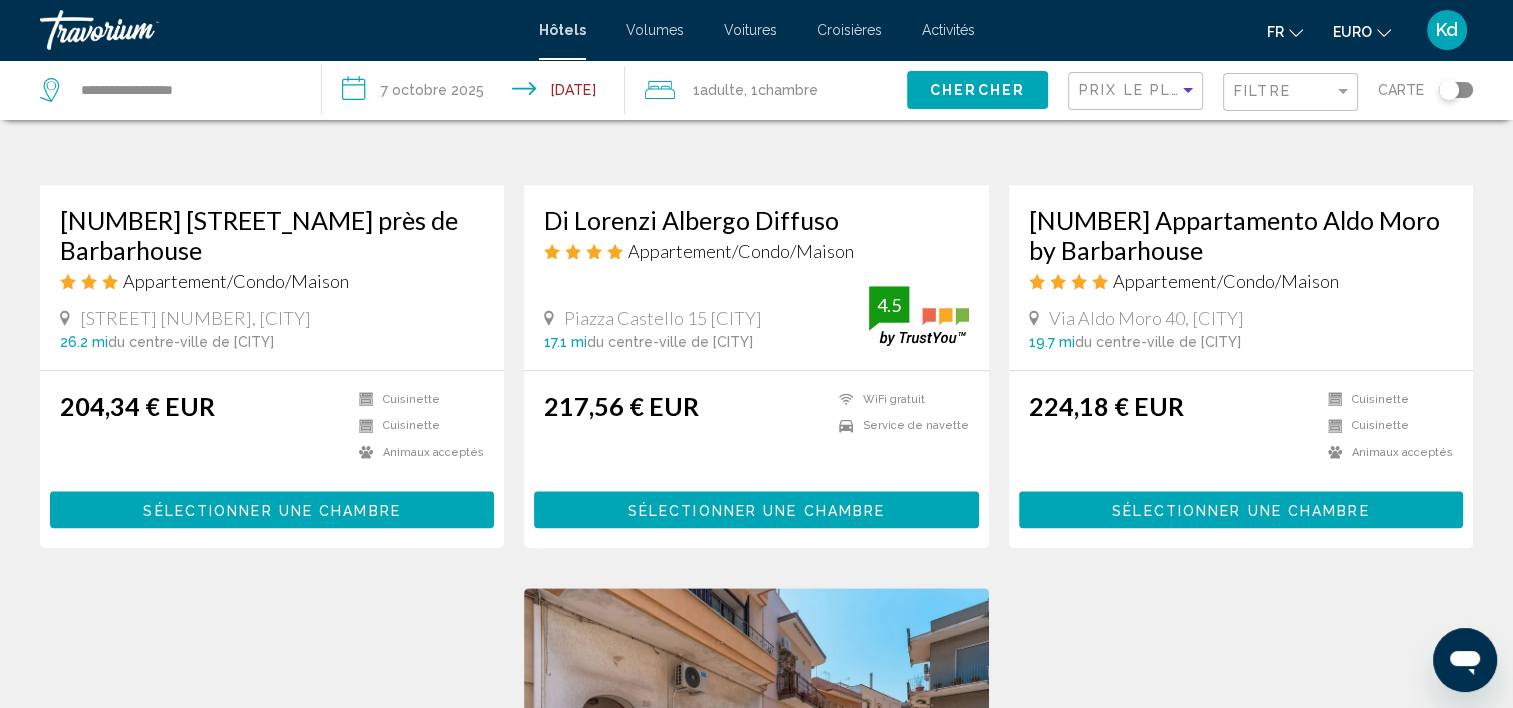 click on "Sélectionner une chambre" at bounding box center [756, 509] 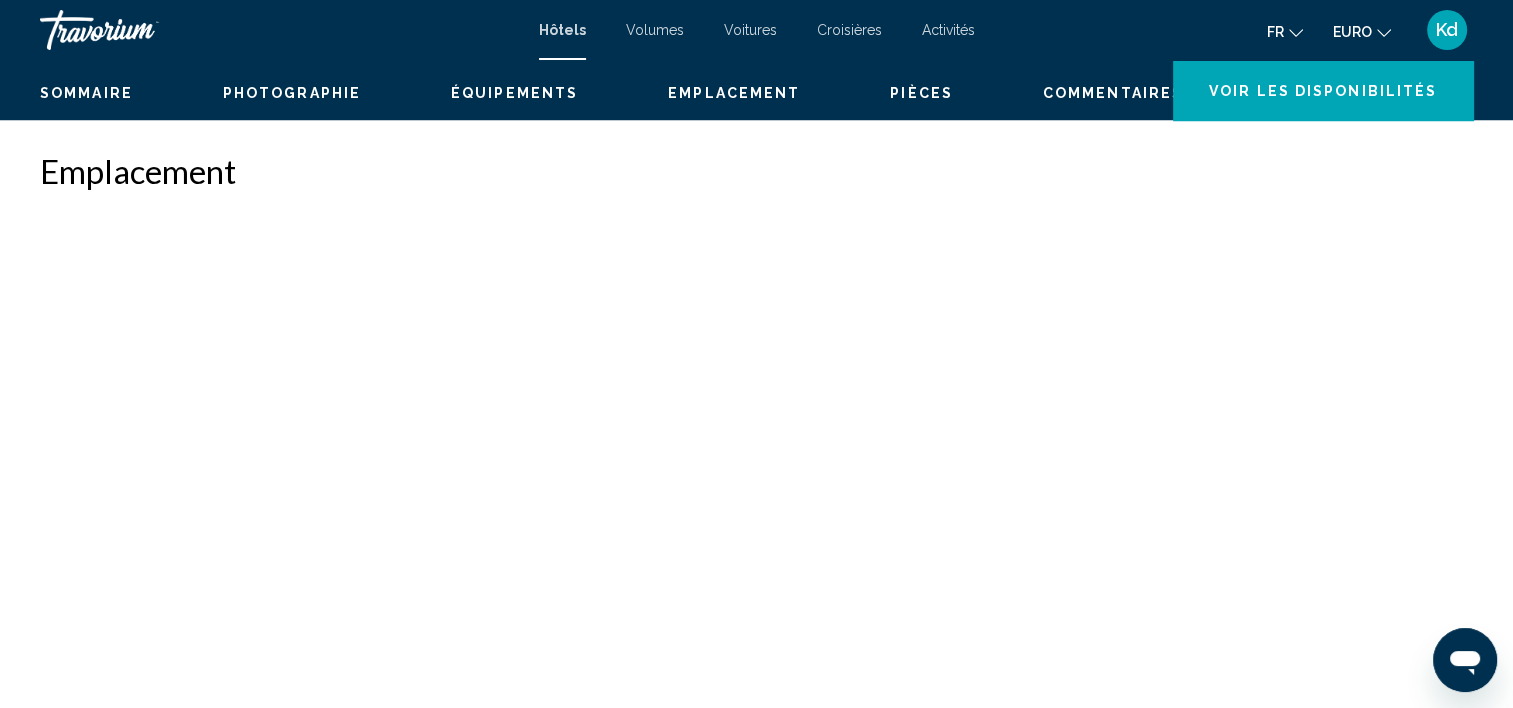 scroll, scrollTop: 5, scrollLeft: 0, axis: vertical 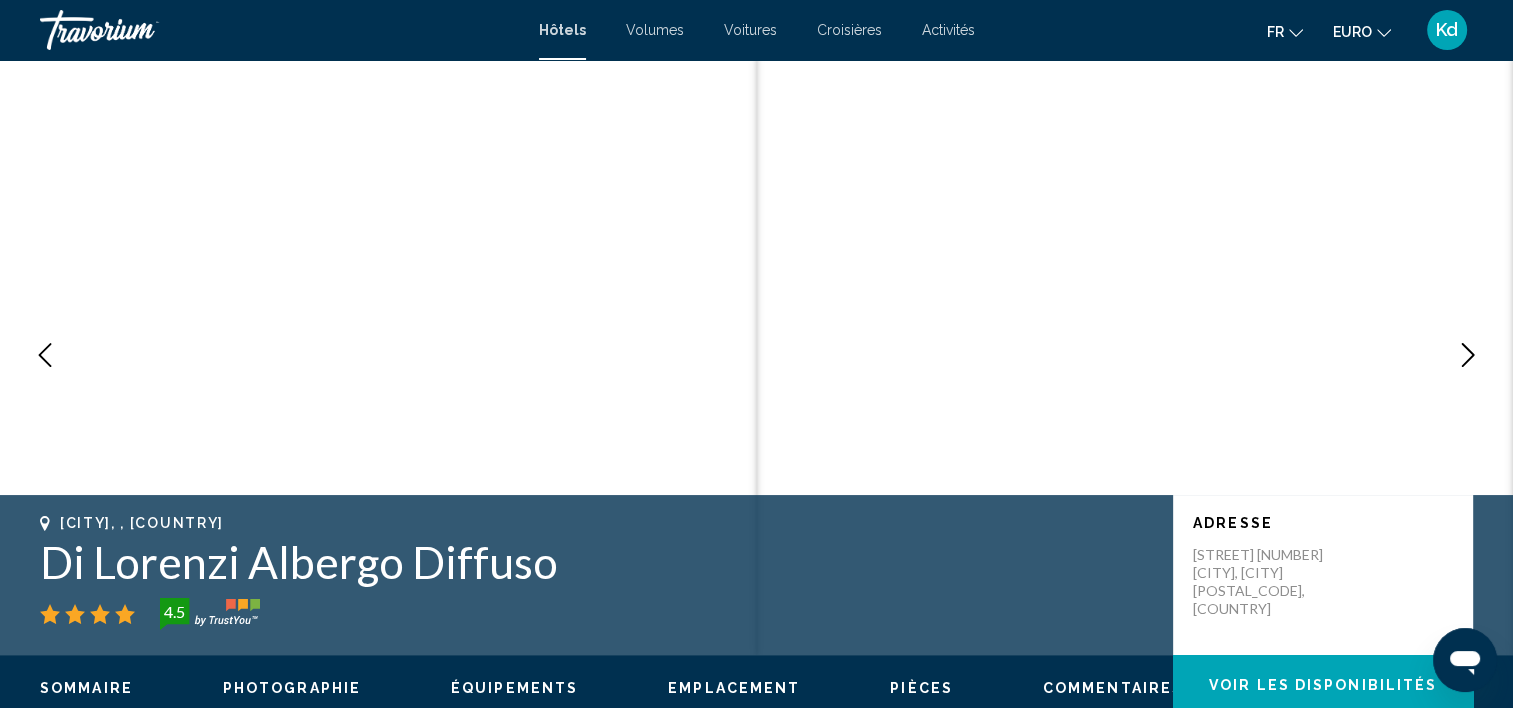 click on "Voir les disponibilités" at bounding box center (1323, 686) 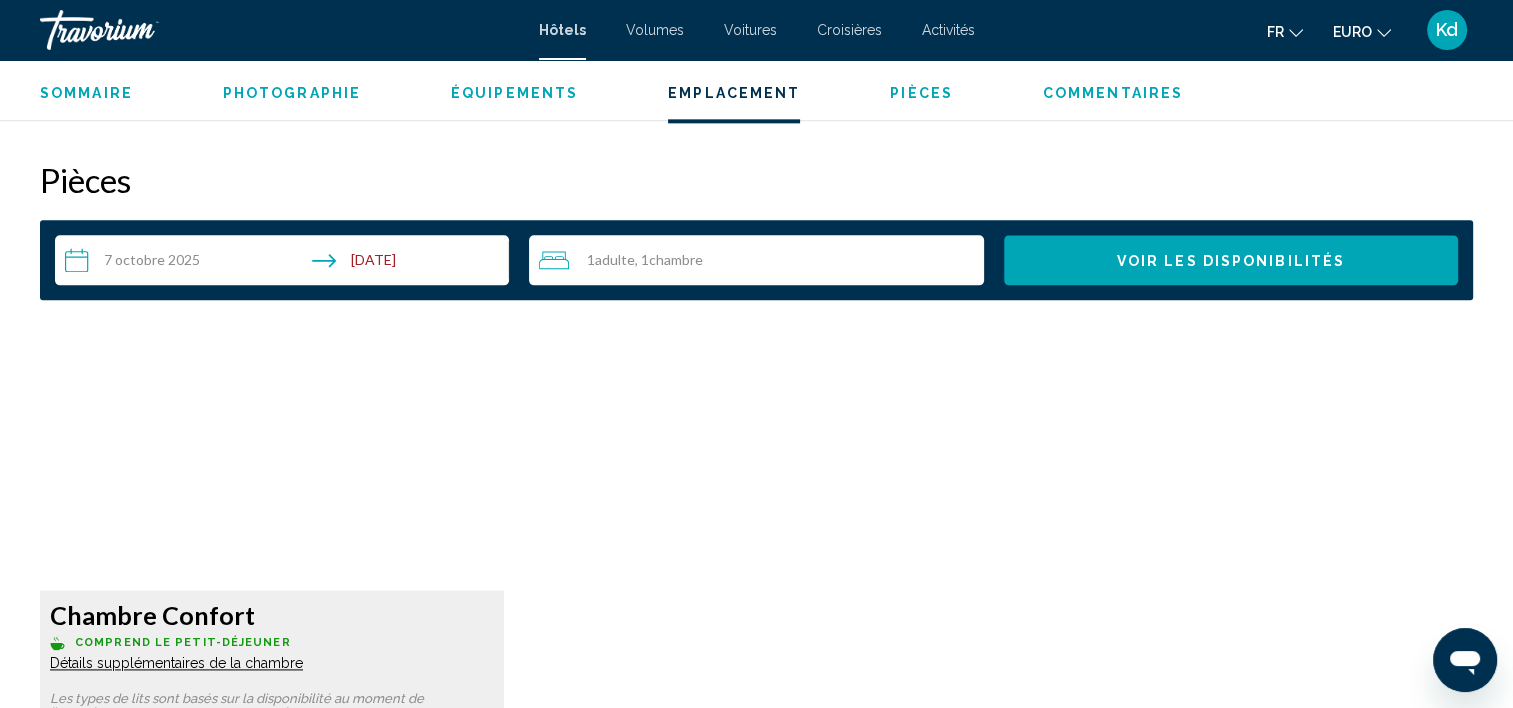 scroll, scrollTop: 2431, scrollLeft: 0, axis: vertical 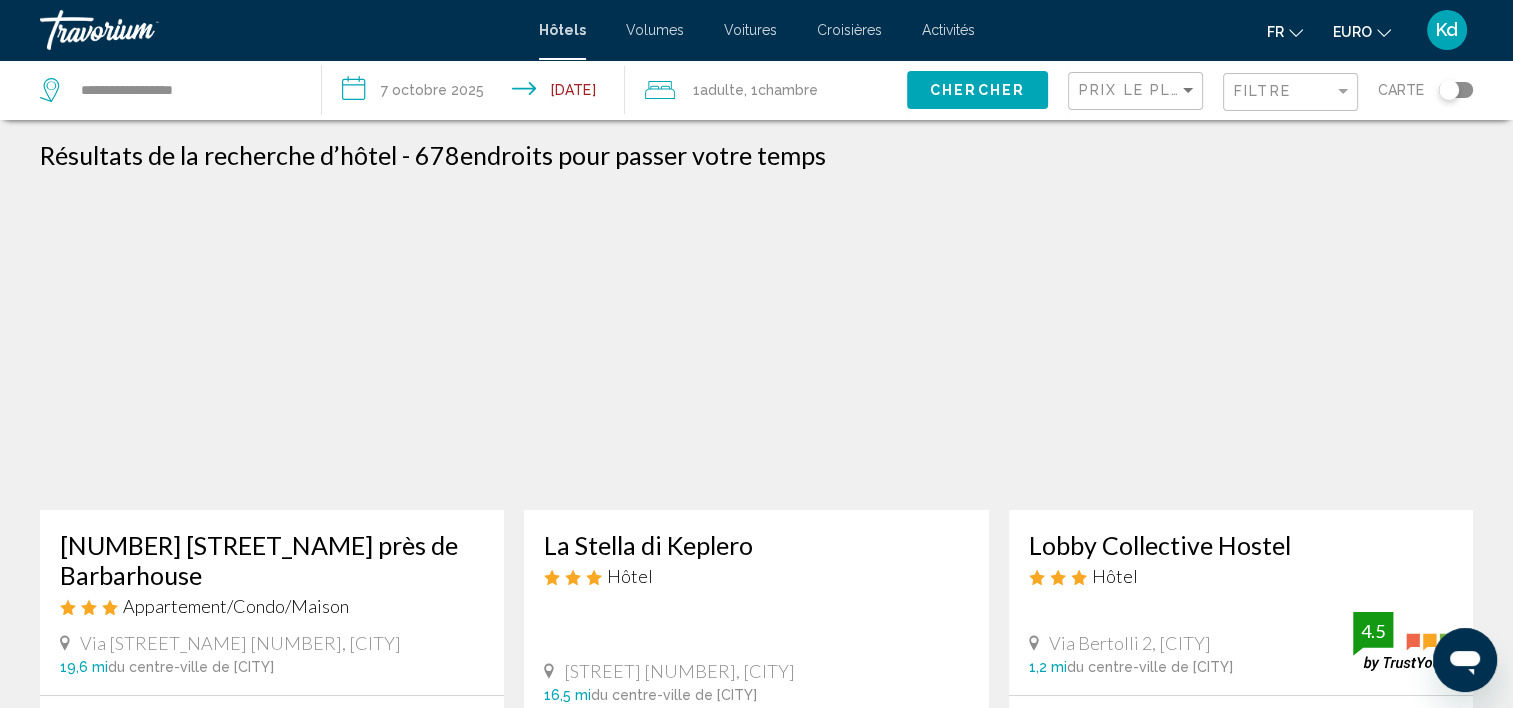 click on "Filtre" at bounding box center [1293, 92] 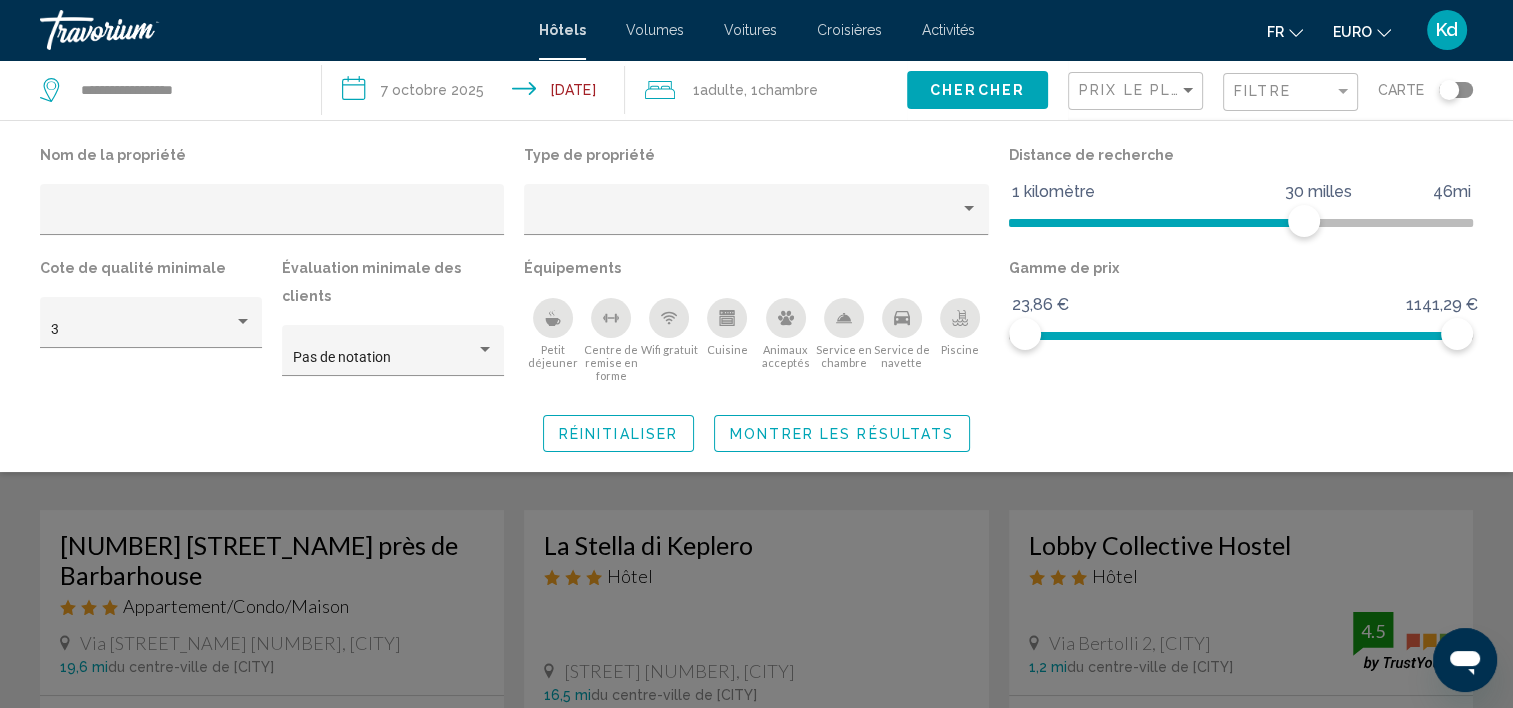 click at bounding box center [756, 504] 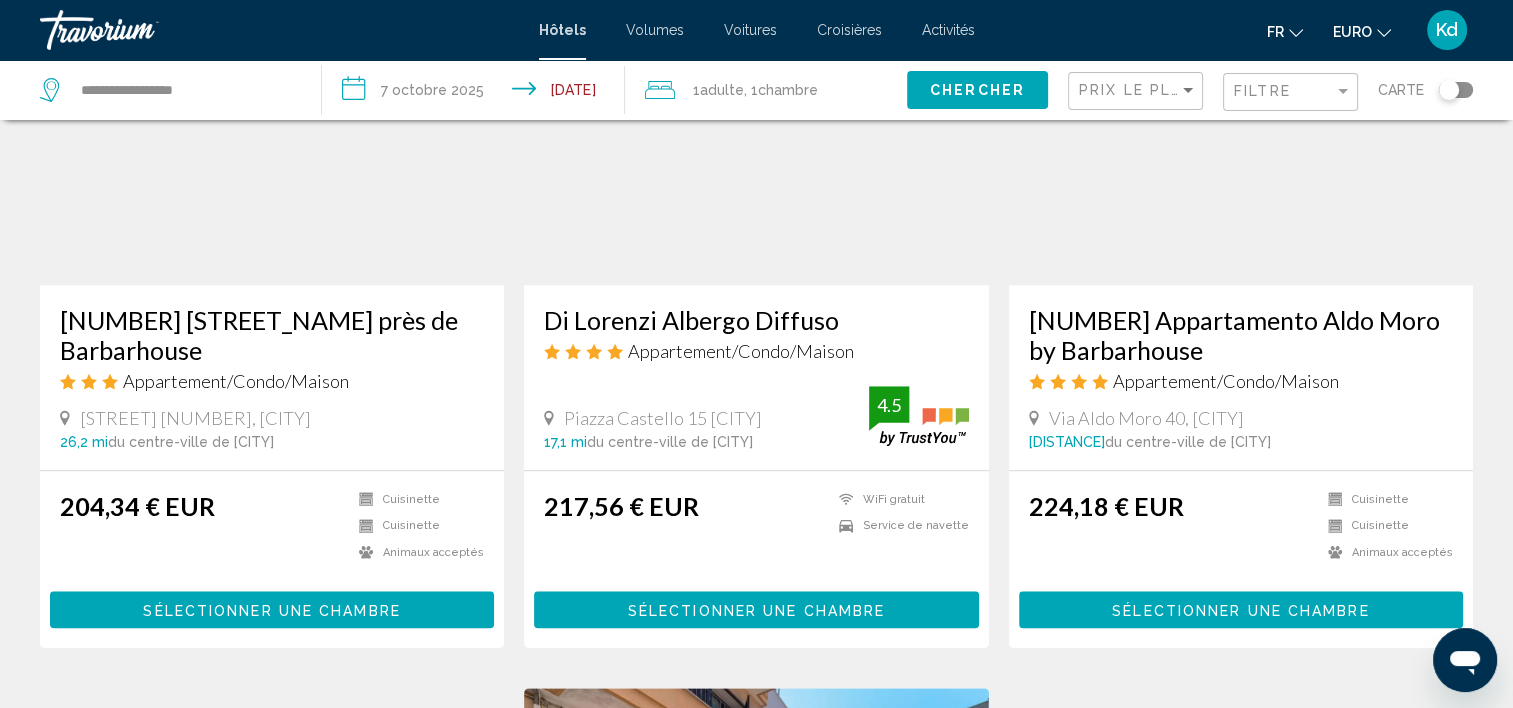 scroll, scrollTop: 1800, scrollLeft: 0, axis: vertical 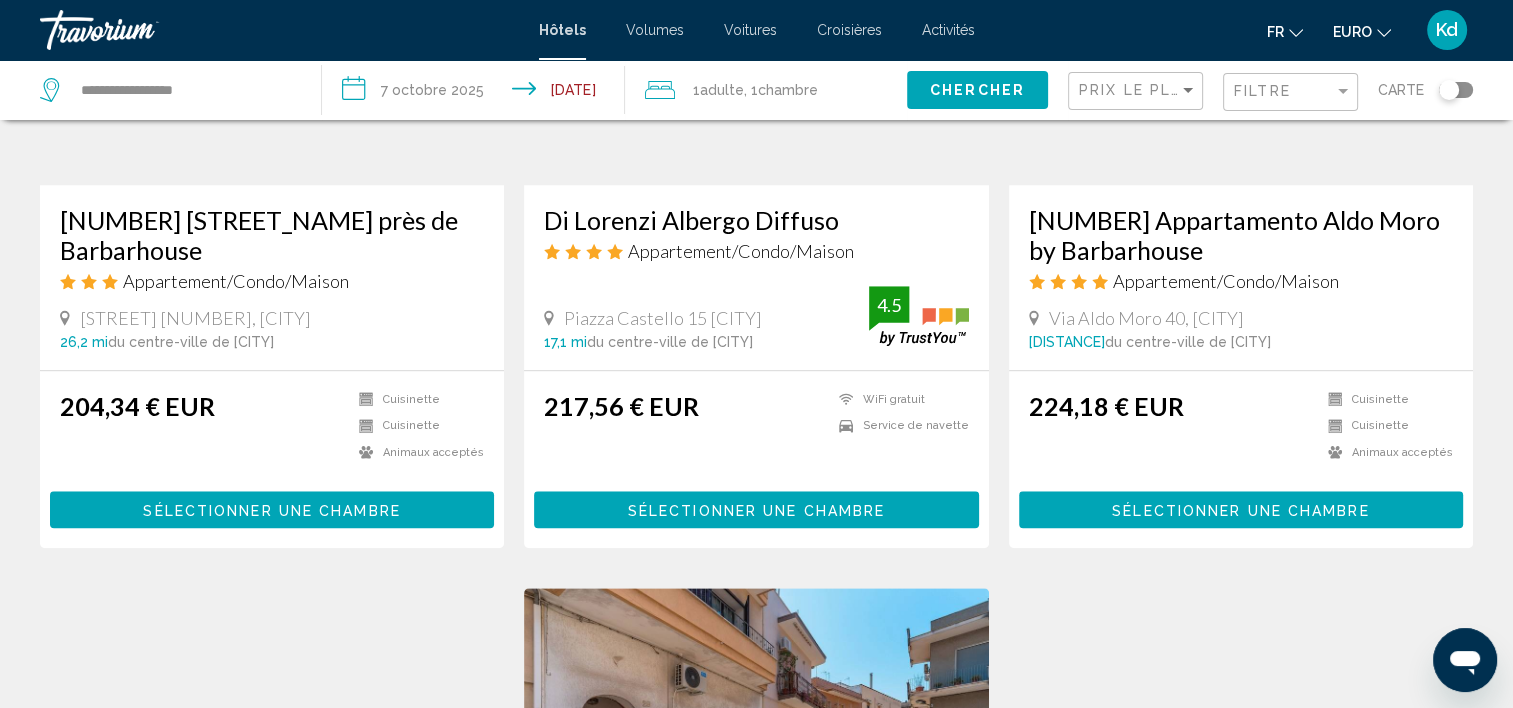 click on "Sélectionner une chambre" at bounding box center [1240, 510] 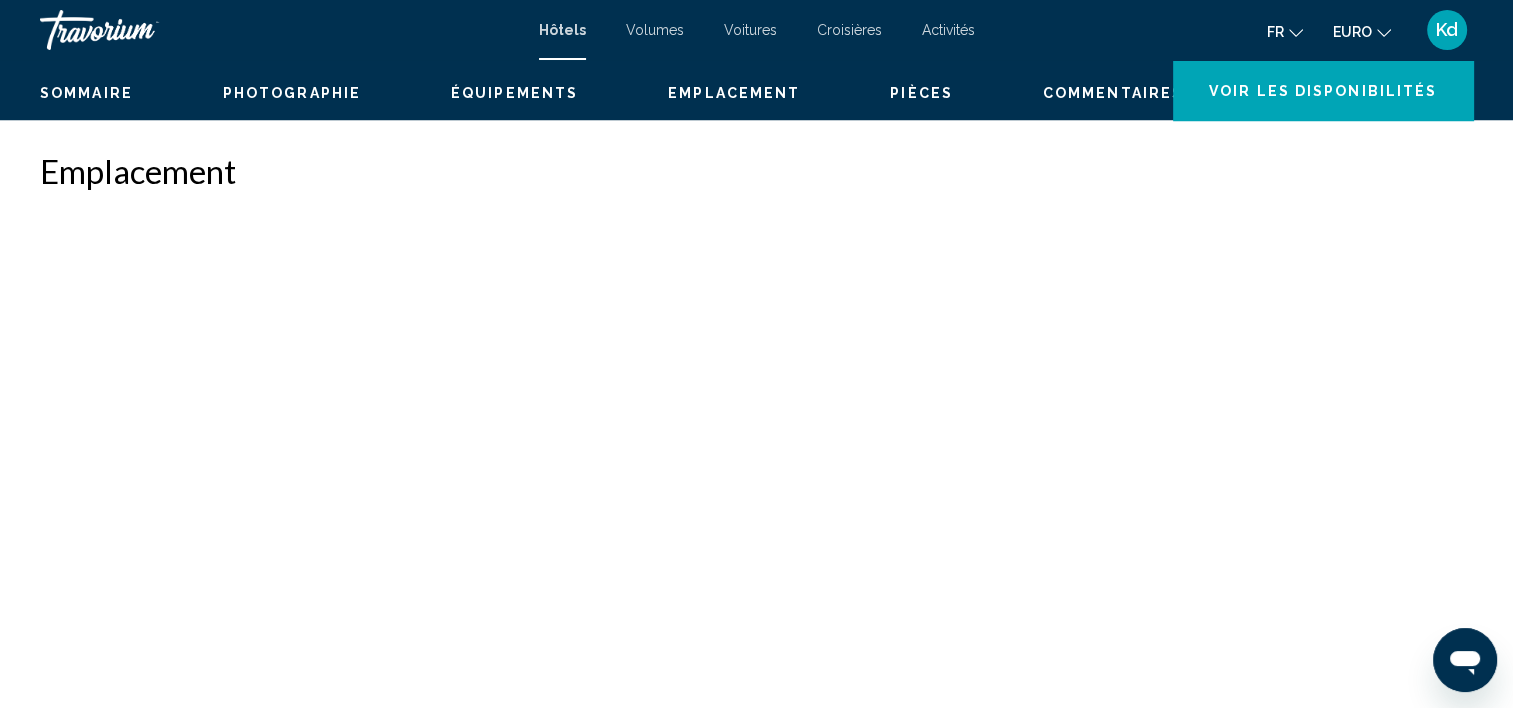 scroll, scrollTop: 5, scrollLeft: 0, axis: vertical 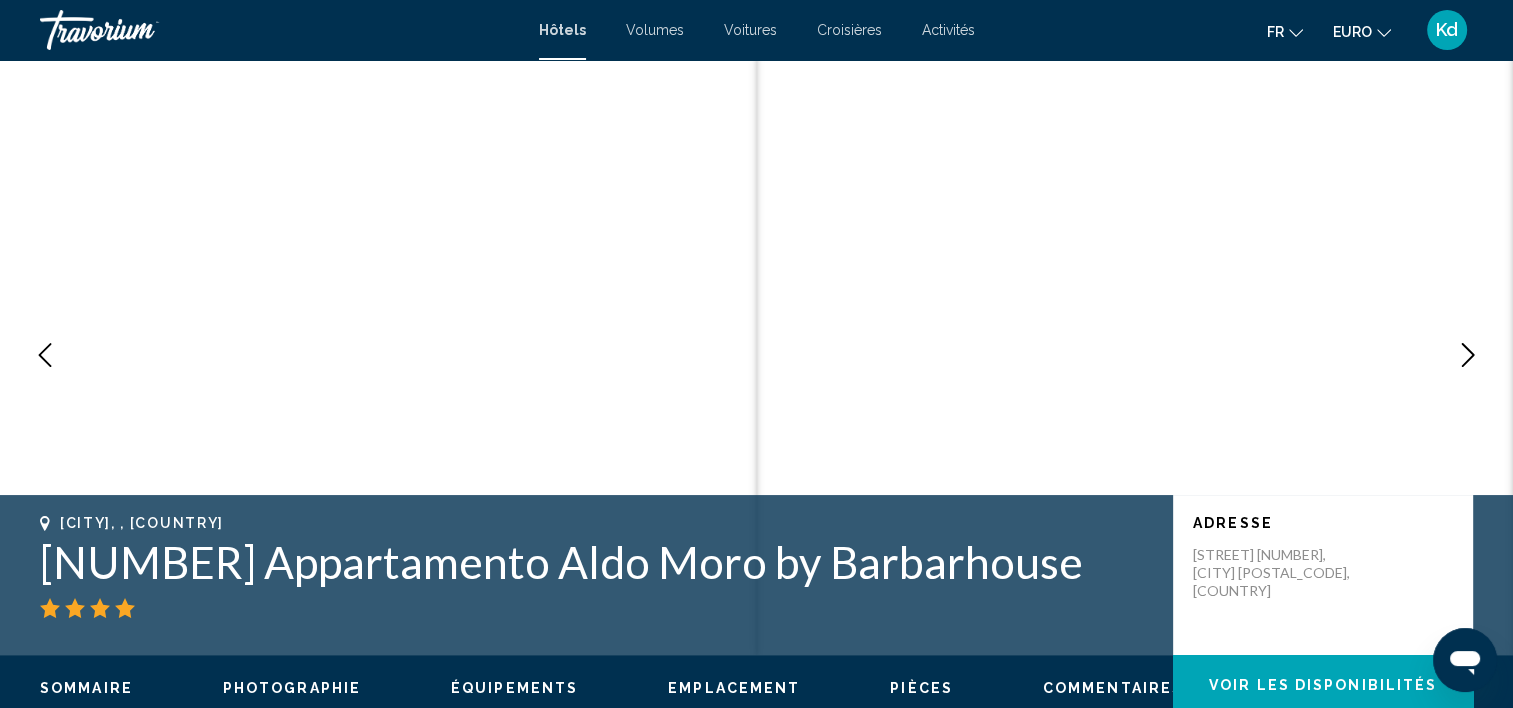 click on "Voir les disponibilités" at bounding box center [1323, 685] 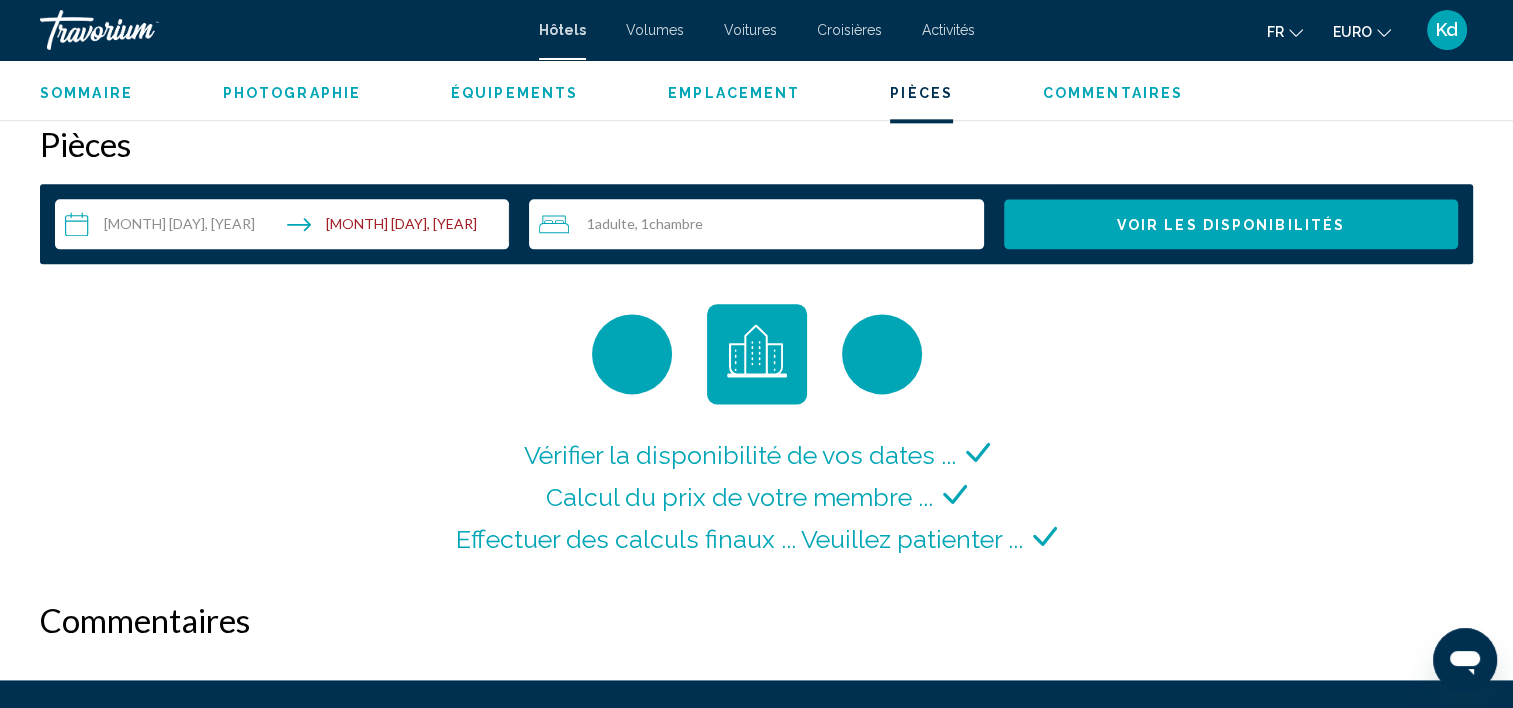 scroll, scrollTop: 2531, scrollLeft: 0, axis: vertical 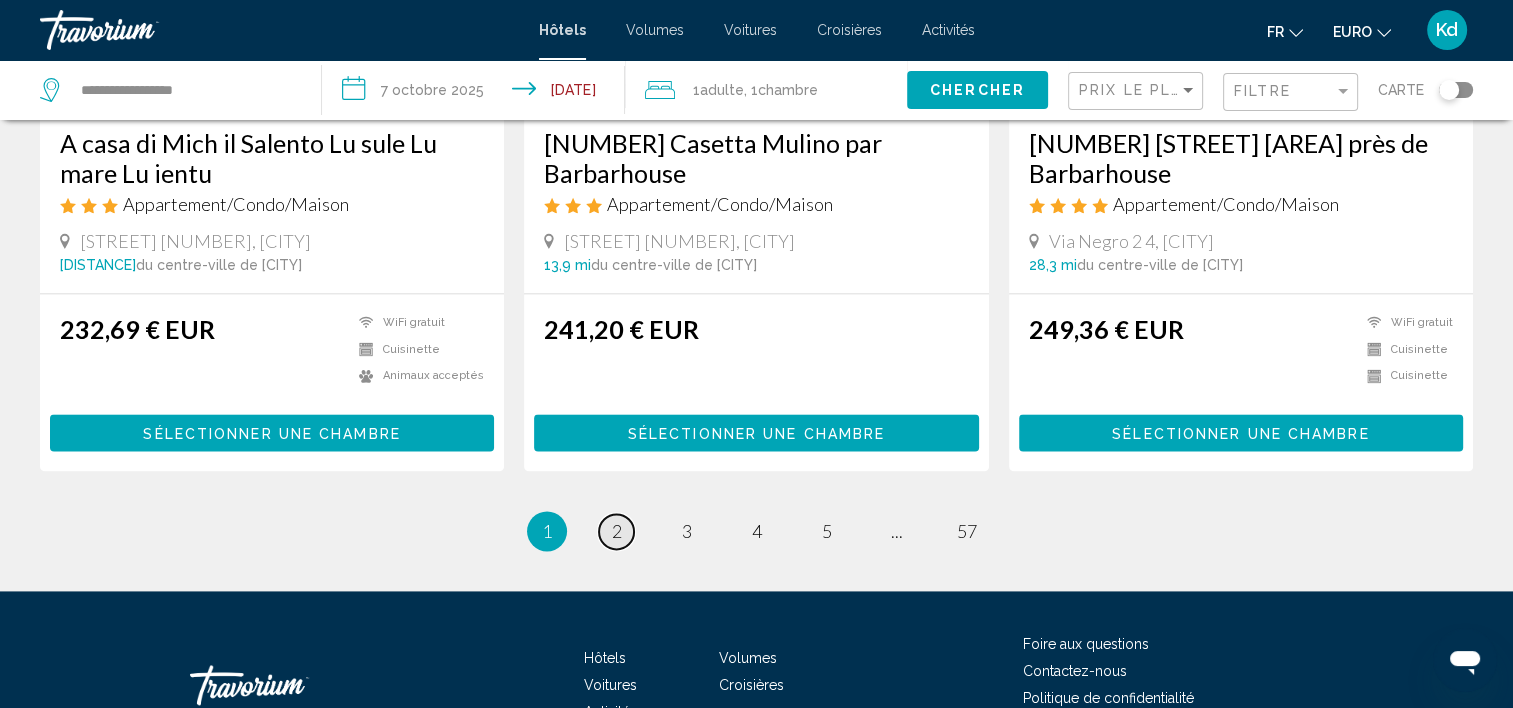 click on "2" at bounding box center (617, 531) 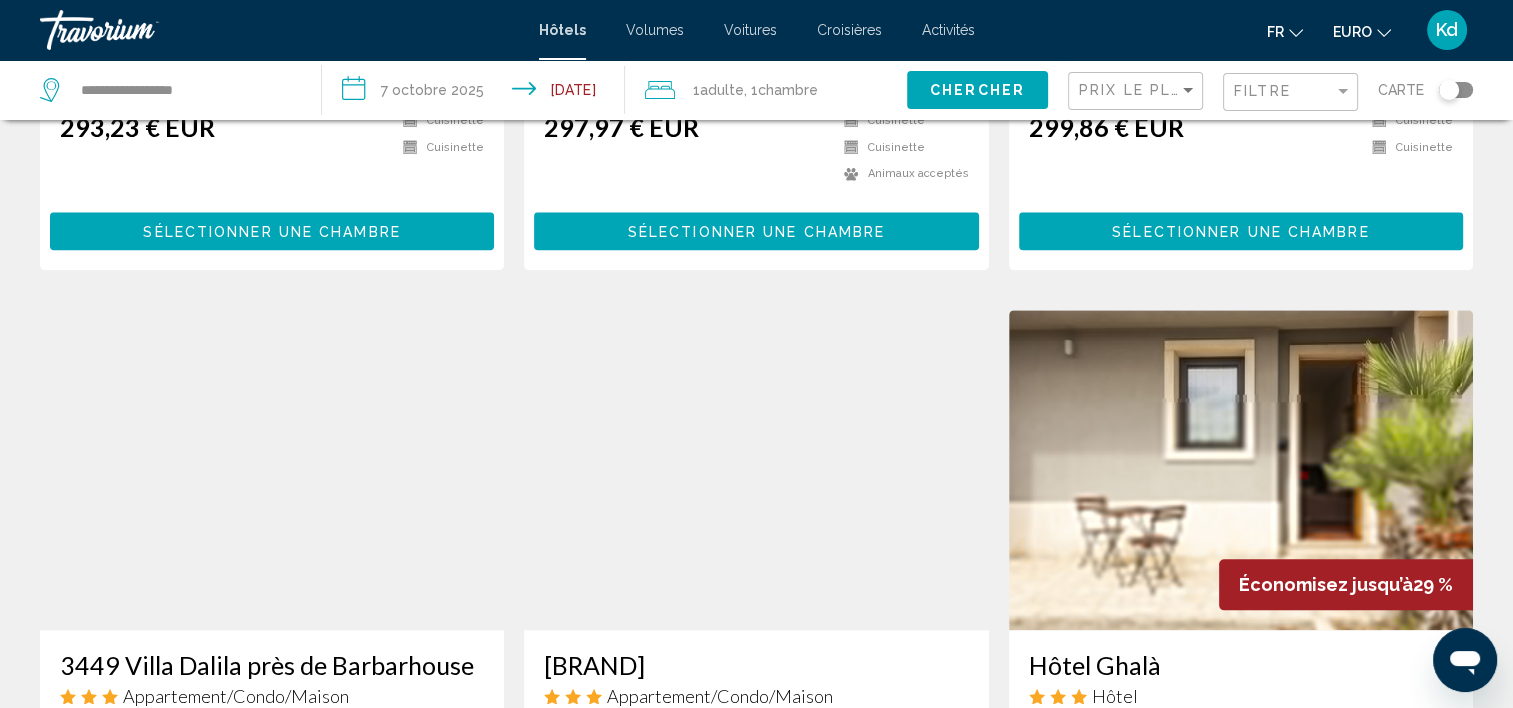scroll, scrollTop: 2100, scrollLeft: 0, axis: vertical 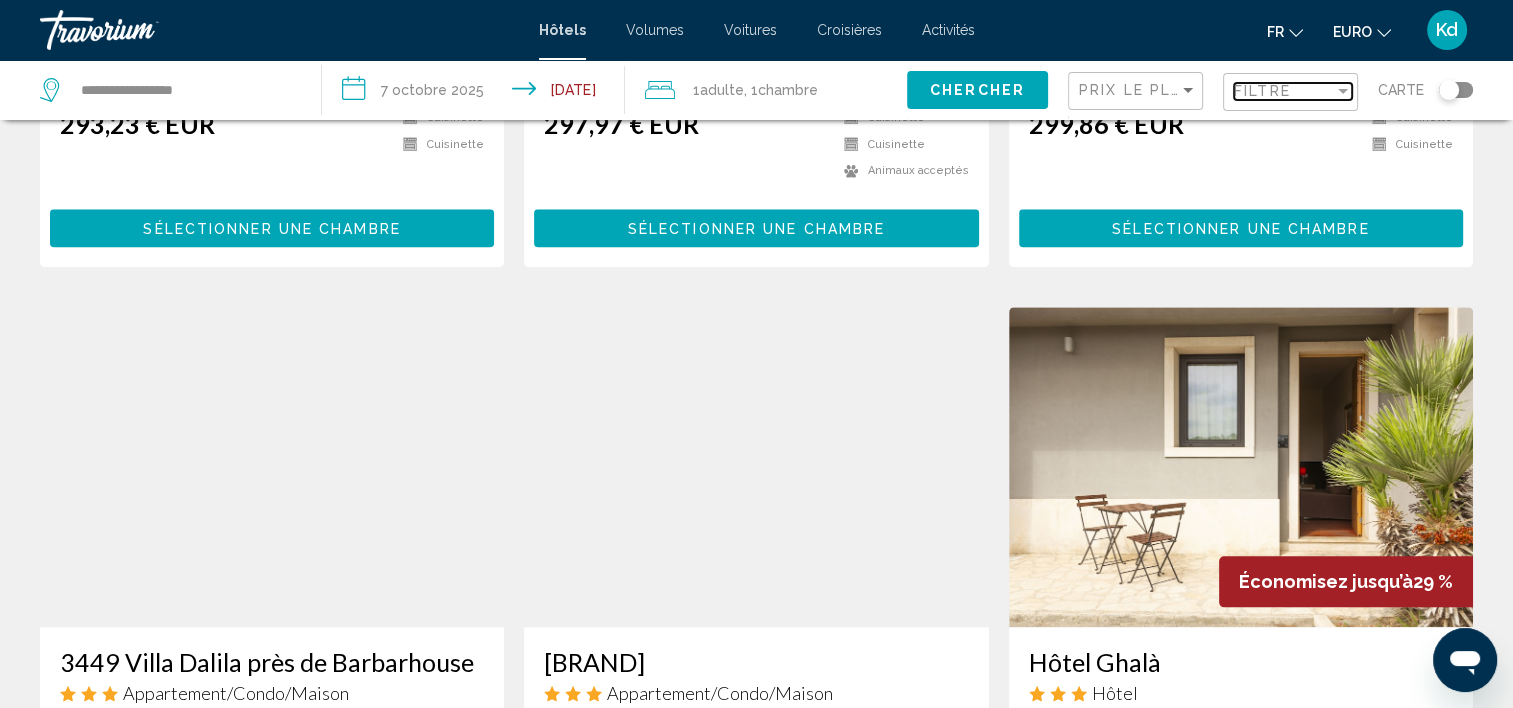 drag, startPoint x: 1251, startPoint y: 89, endPoint x: 1240, endPoint y: 100, distance: 15.556349 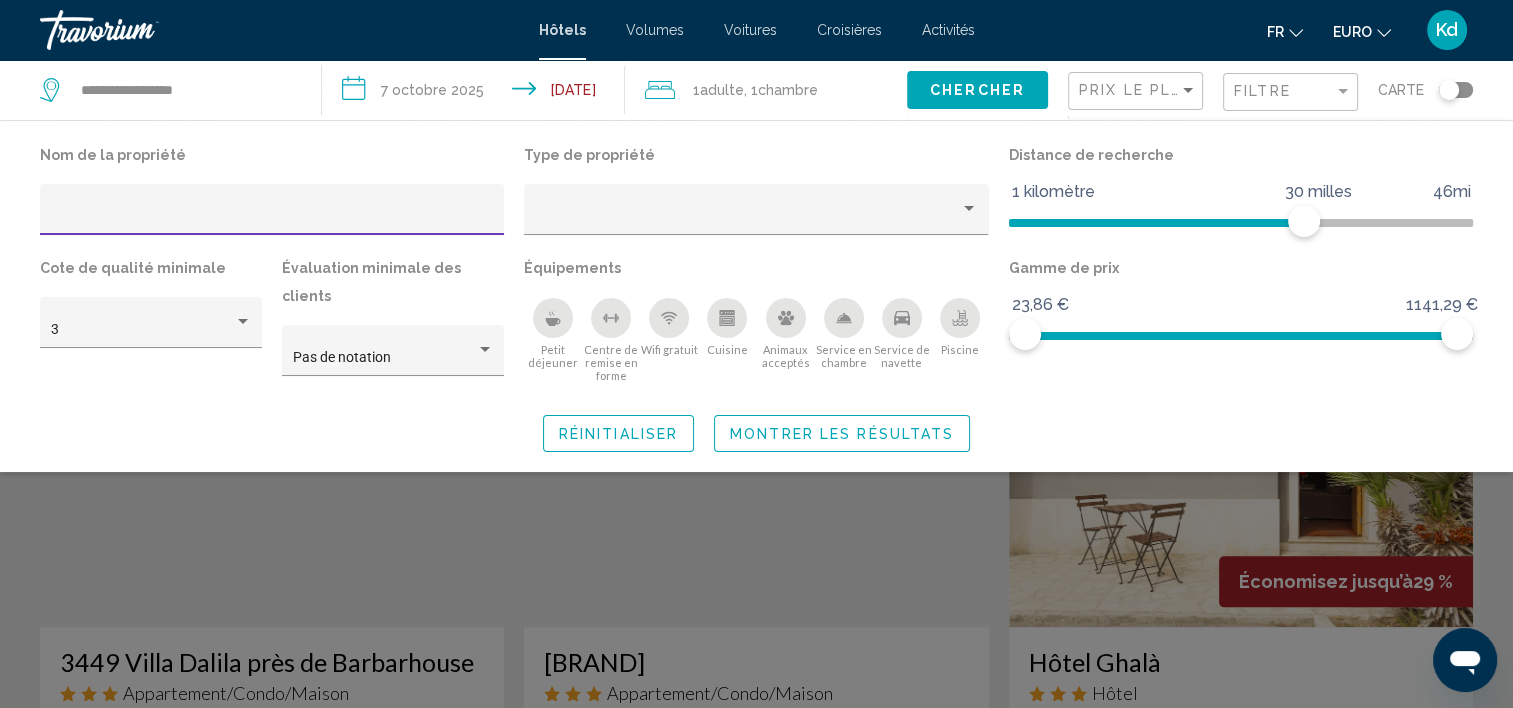 drag, startPoint x: 963, startPoint y: 315, endPoint x: 883, endPoint y: 438, distance: 146.72765 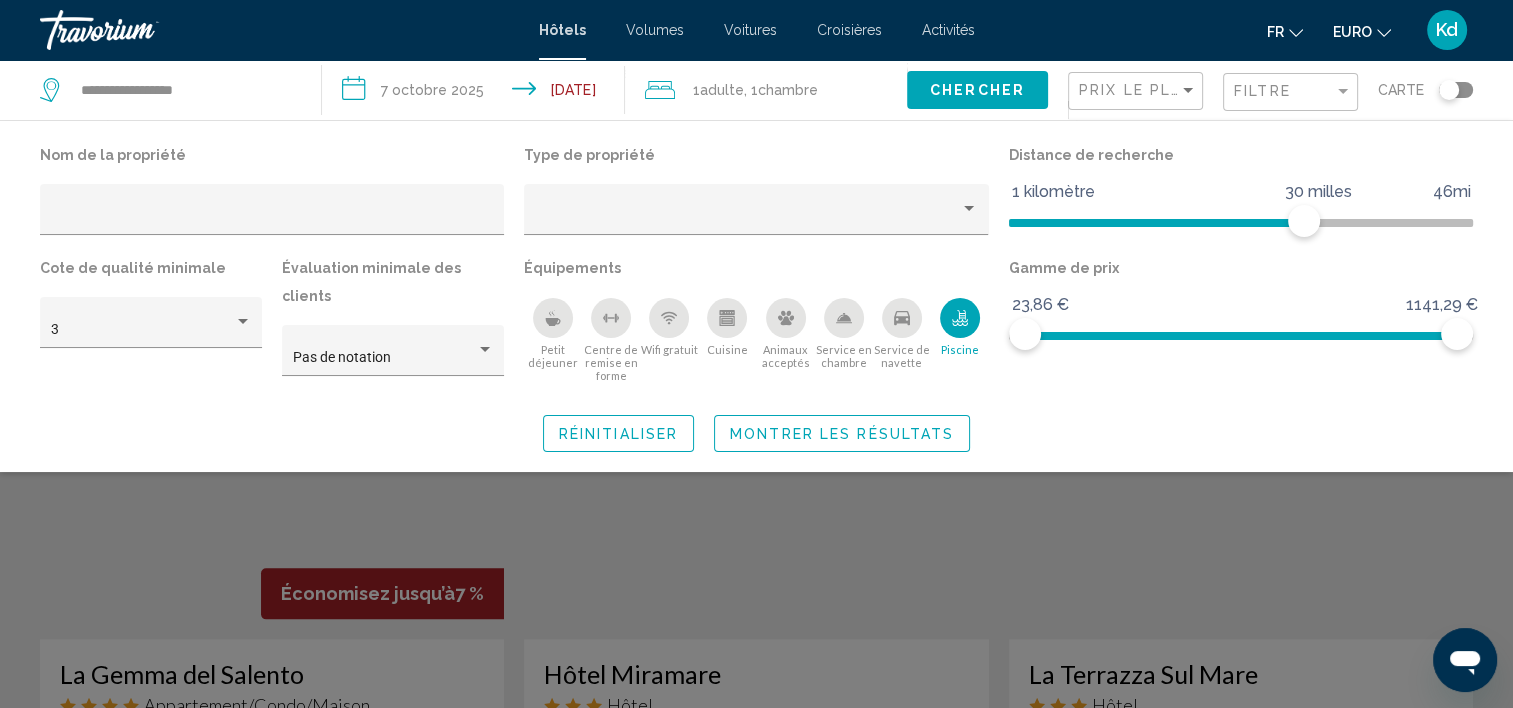 click on "Montrer les résultats" at bounding box center (842, 434) 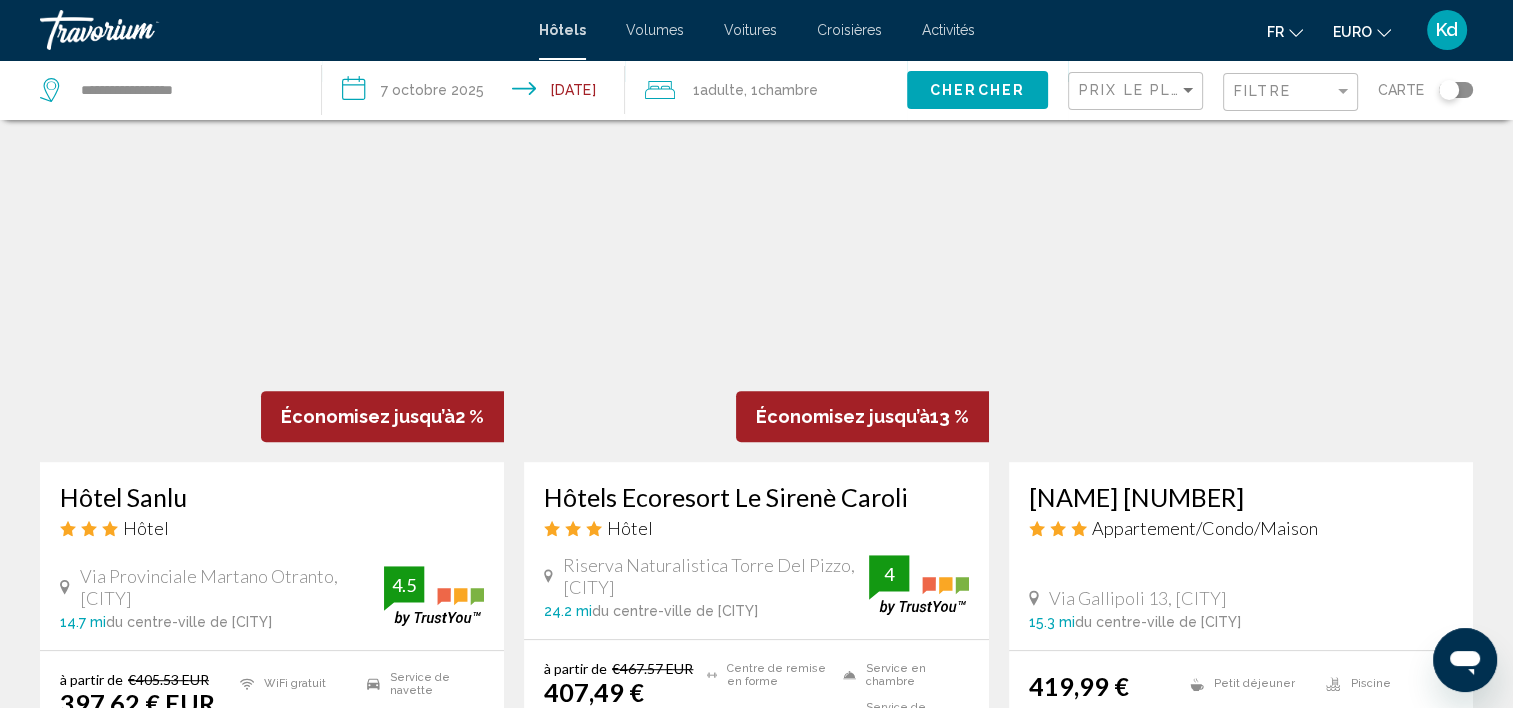 scroll, scrollTop: 800, scrollLeft: 0, axis: vertical 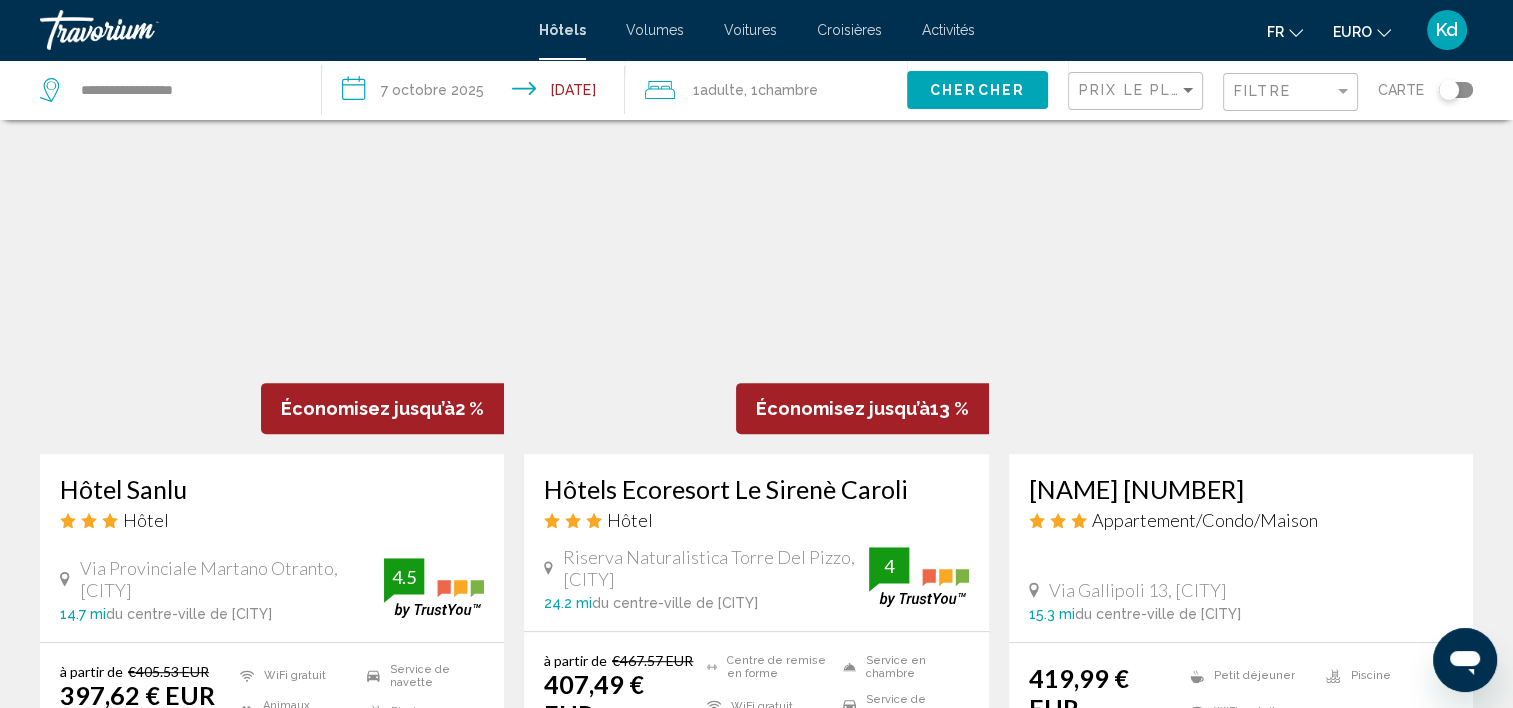click at bounding box center (272, 294) 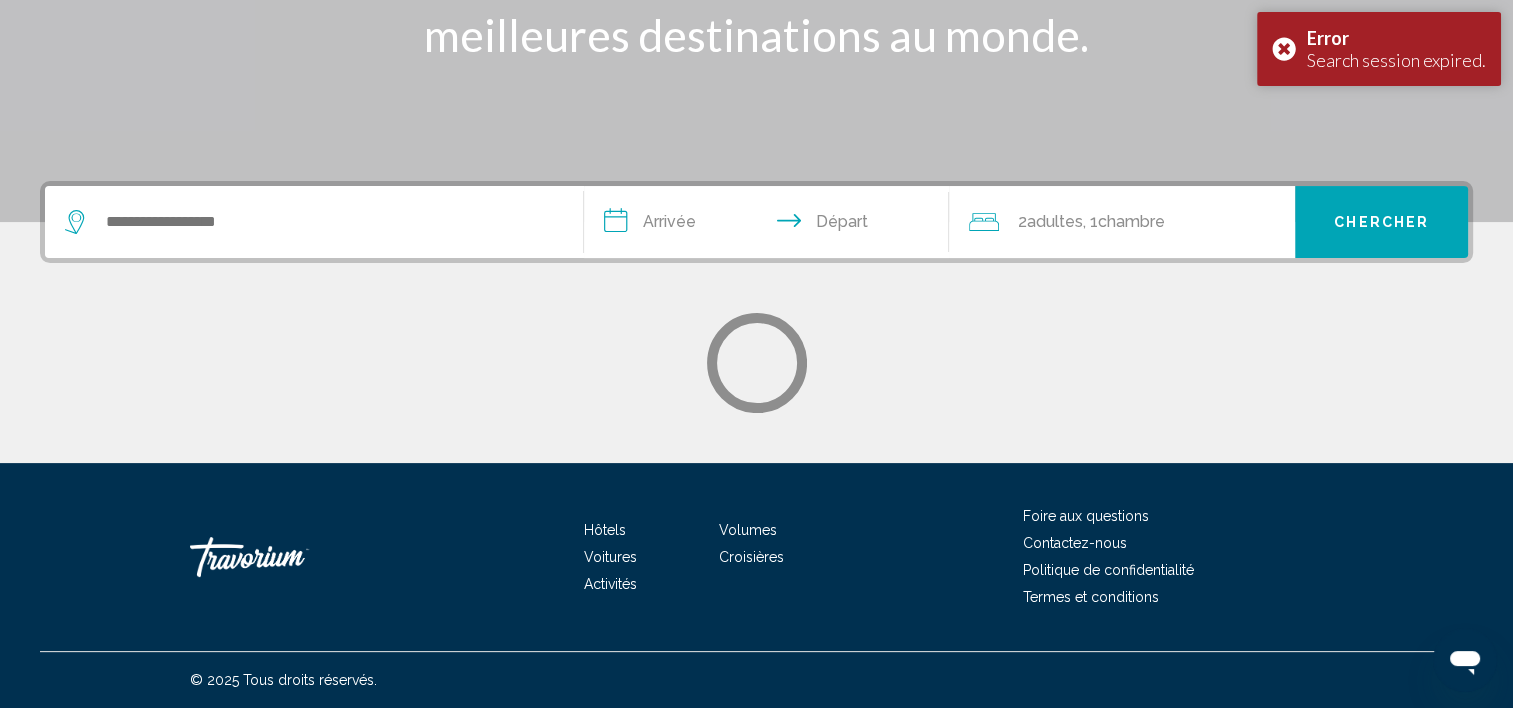 scroll, scrollTop: 0, scrollLeft: 0, axis: both 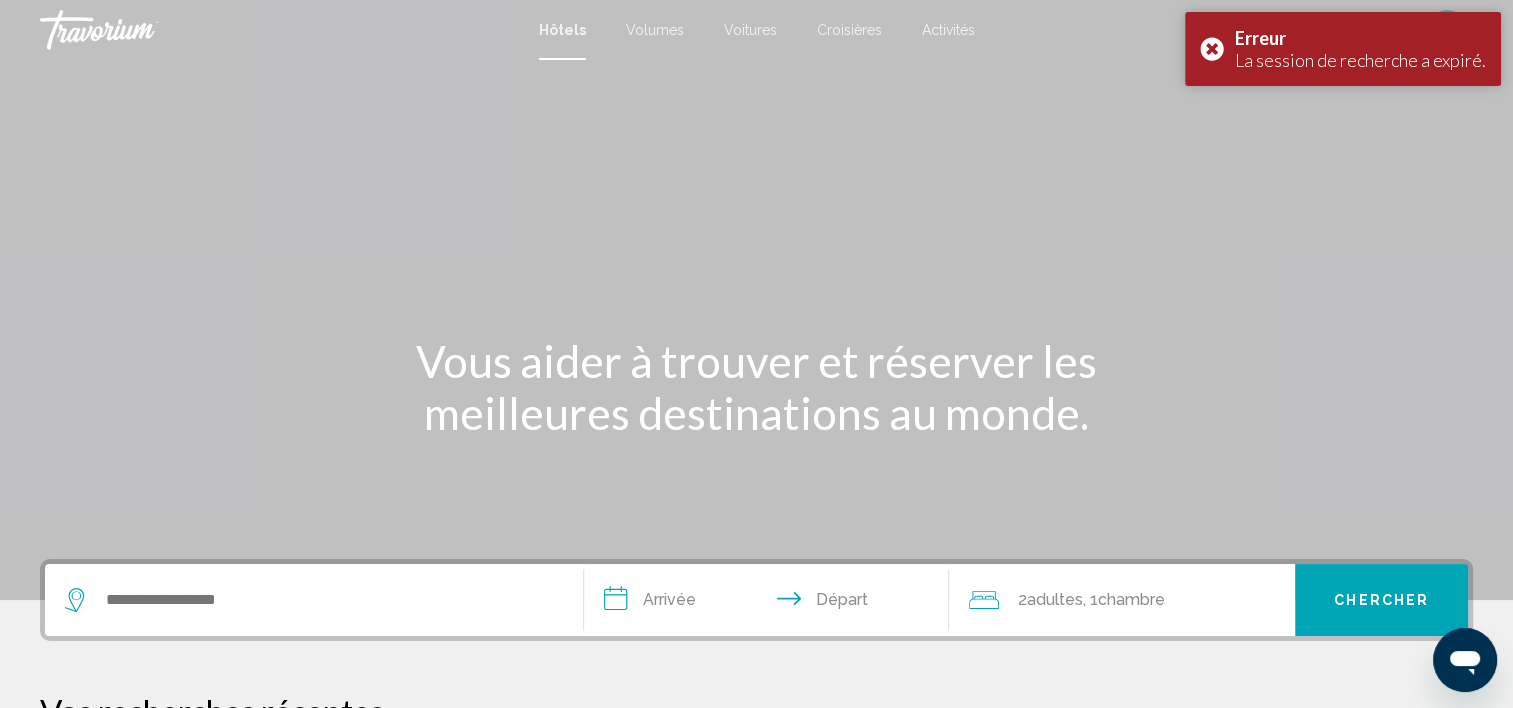 click at bounding box center [314, 600] 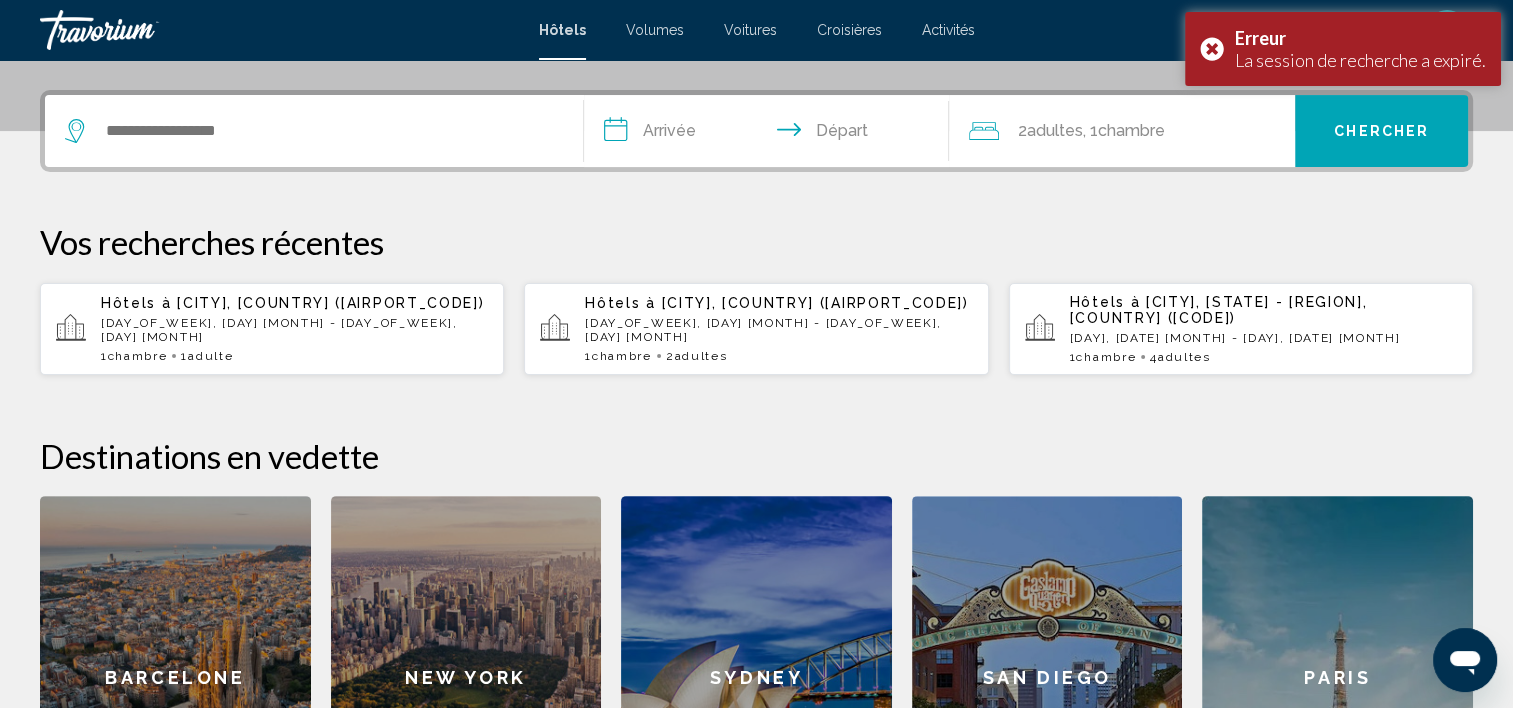 scroll, scrollTop: 493, scrollLeft: 0, axis: vertical 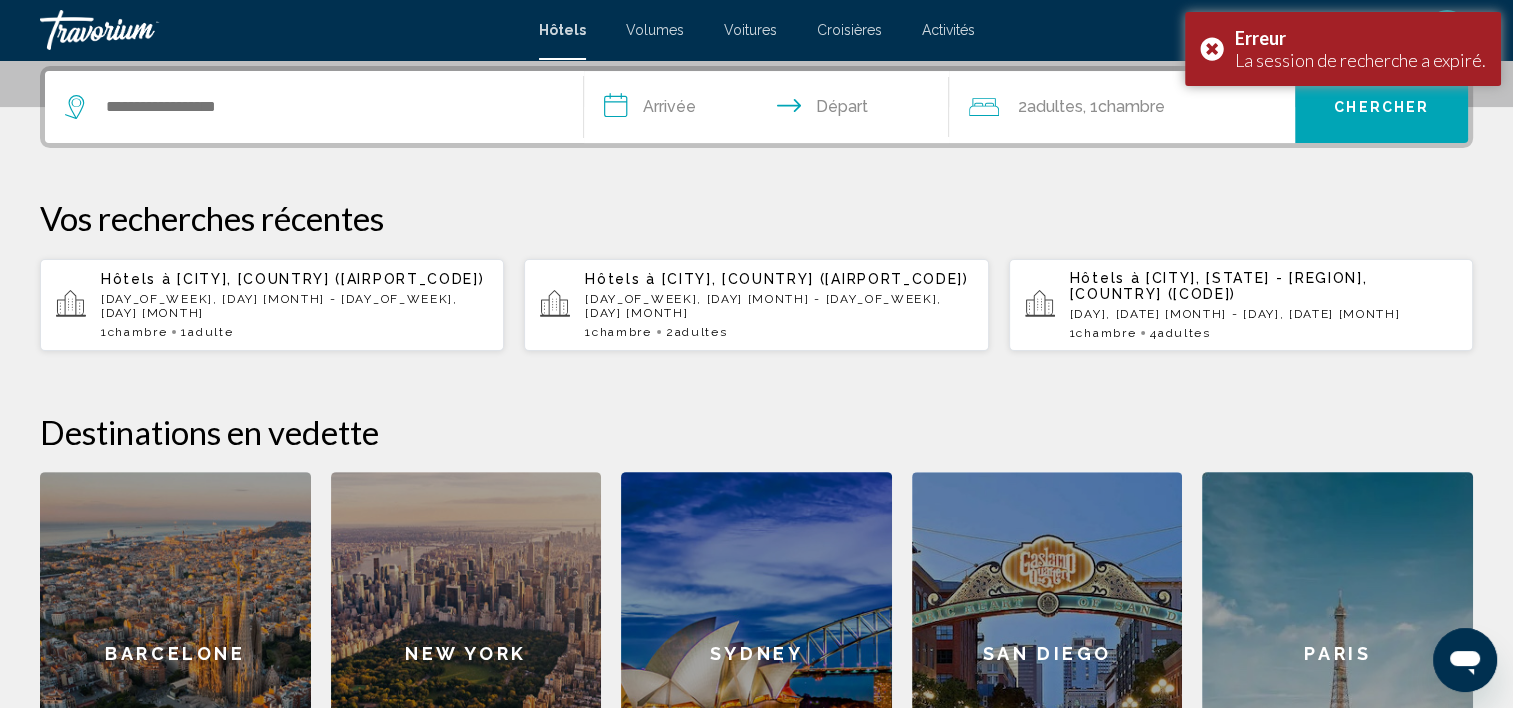 click on "Adulte" at bounding box center (138, 332) 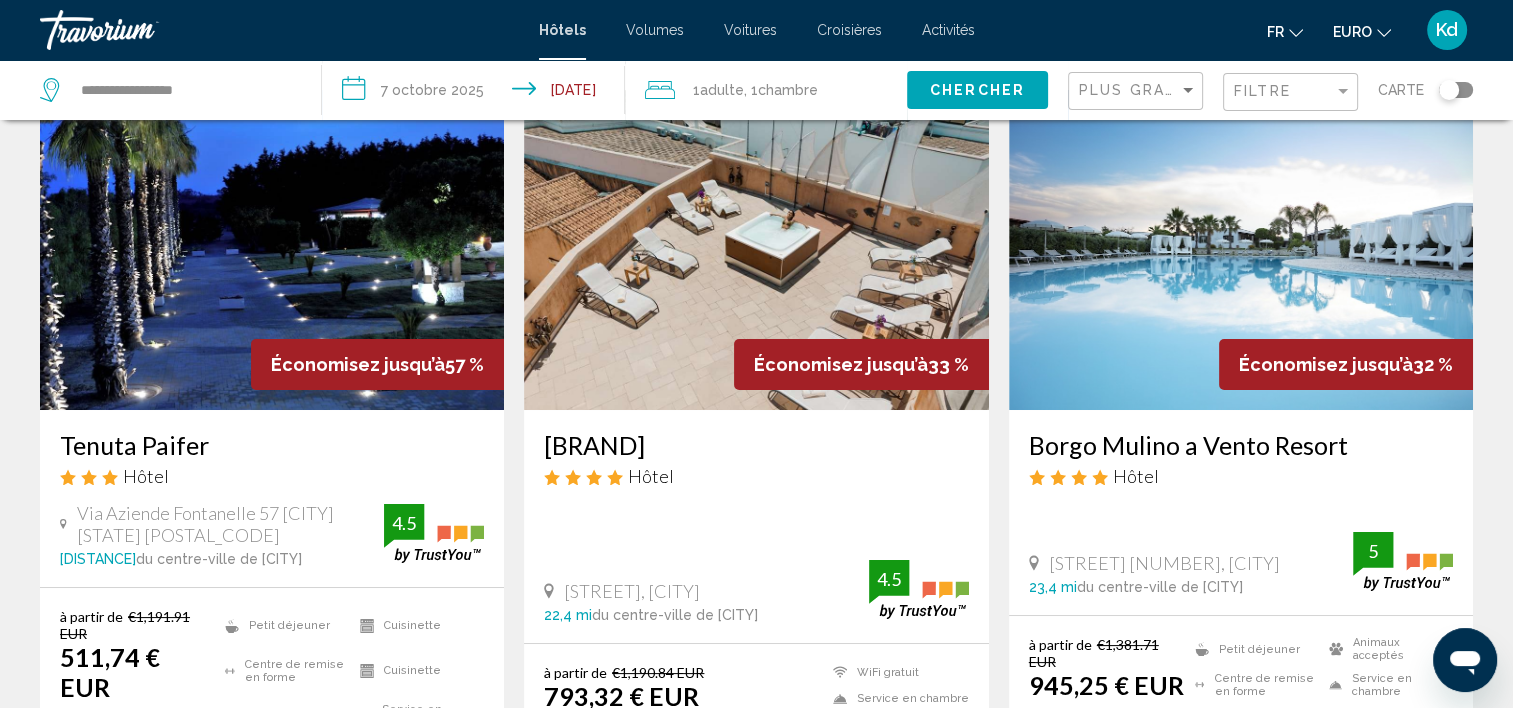 scroll, scrollTop: 0, scrollLeft: 0, axis: both 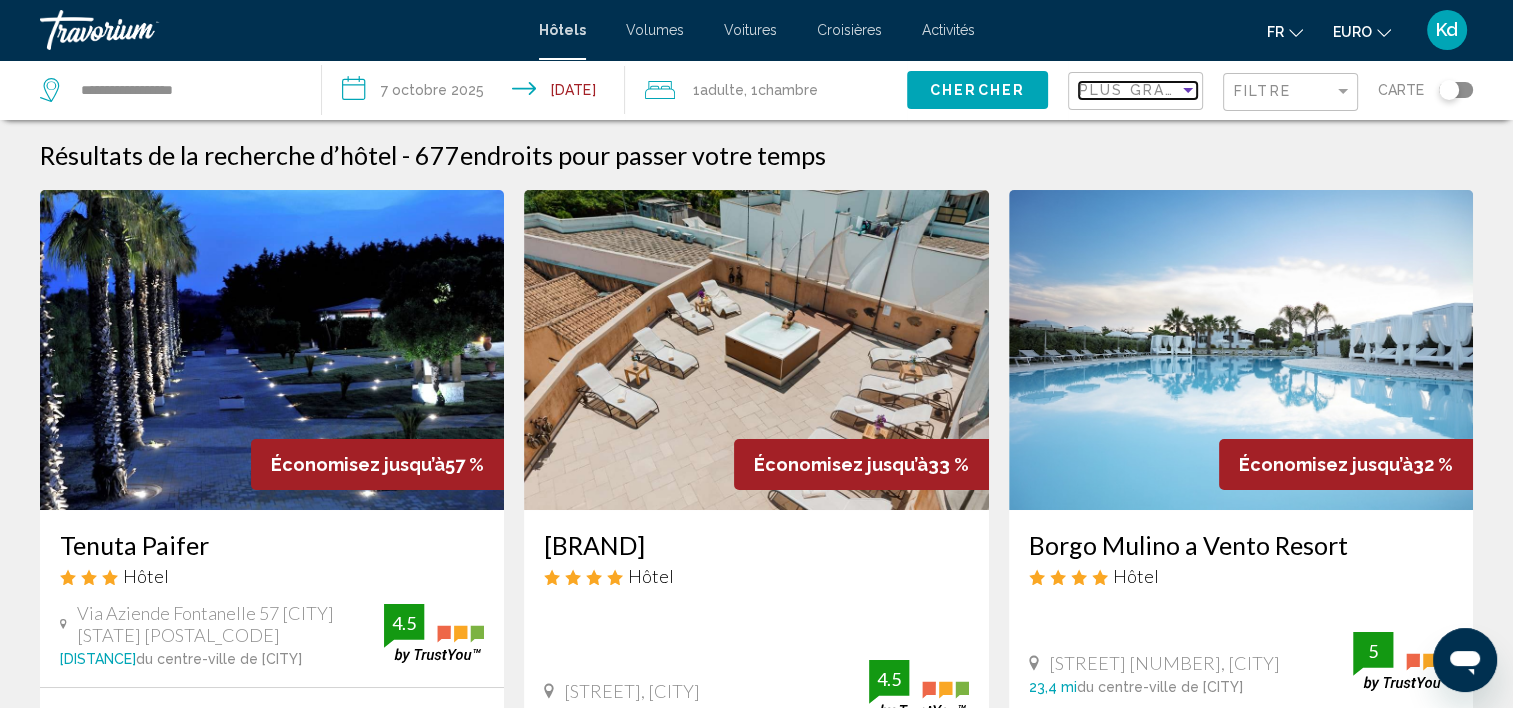 click on "Plus grandes économies" at bounding box center [1198, 90] 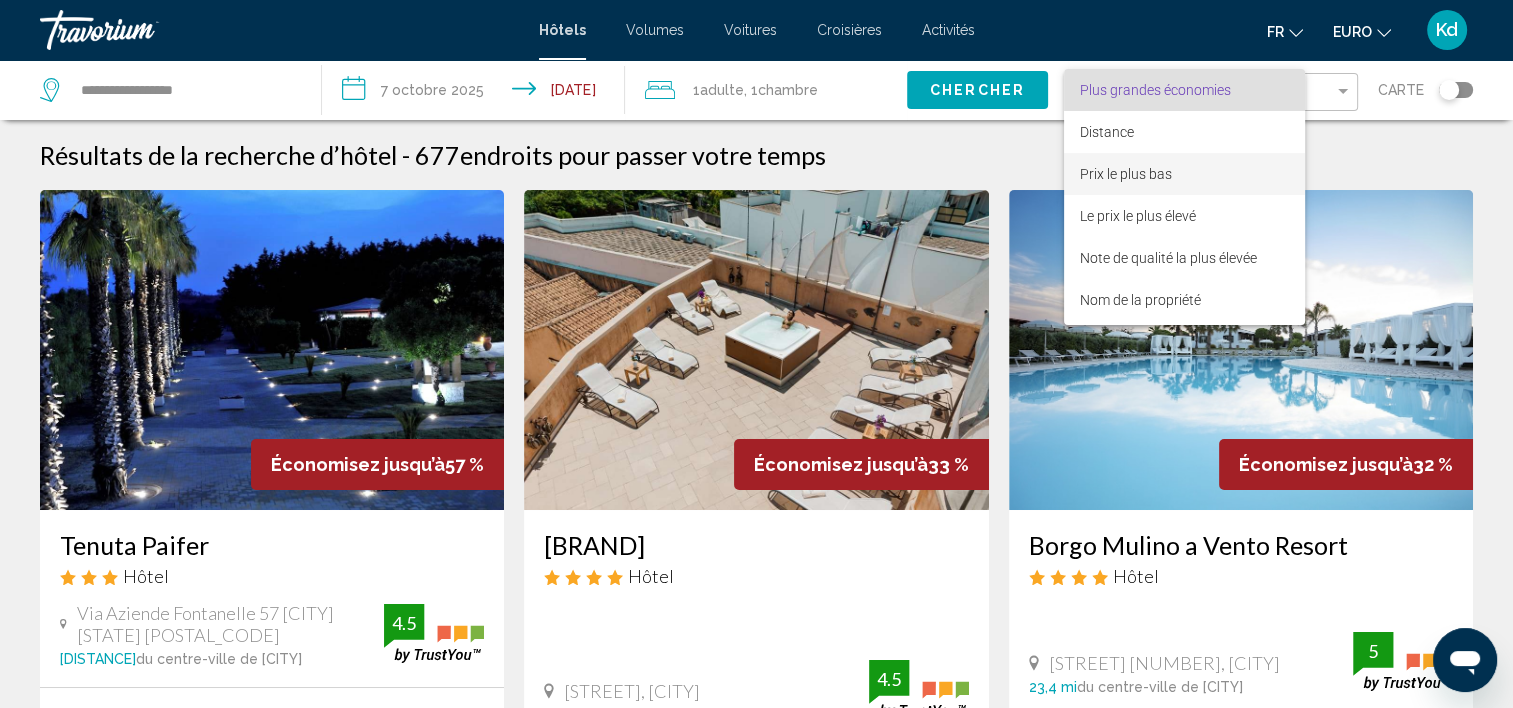 click on "Prix le plus bas" at bounding box center (1126, 174) 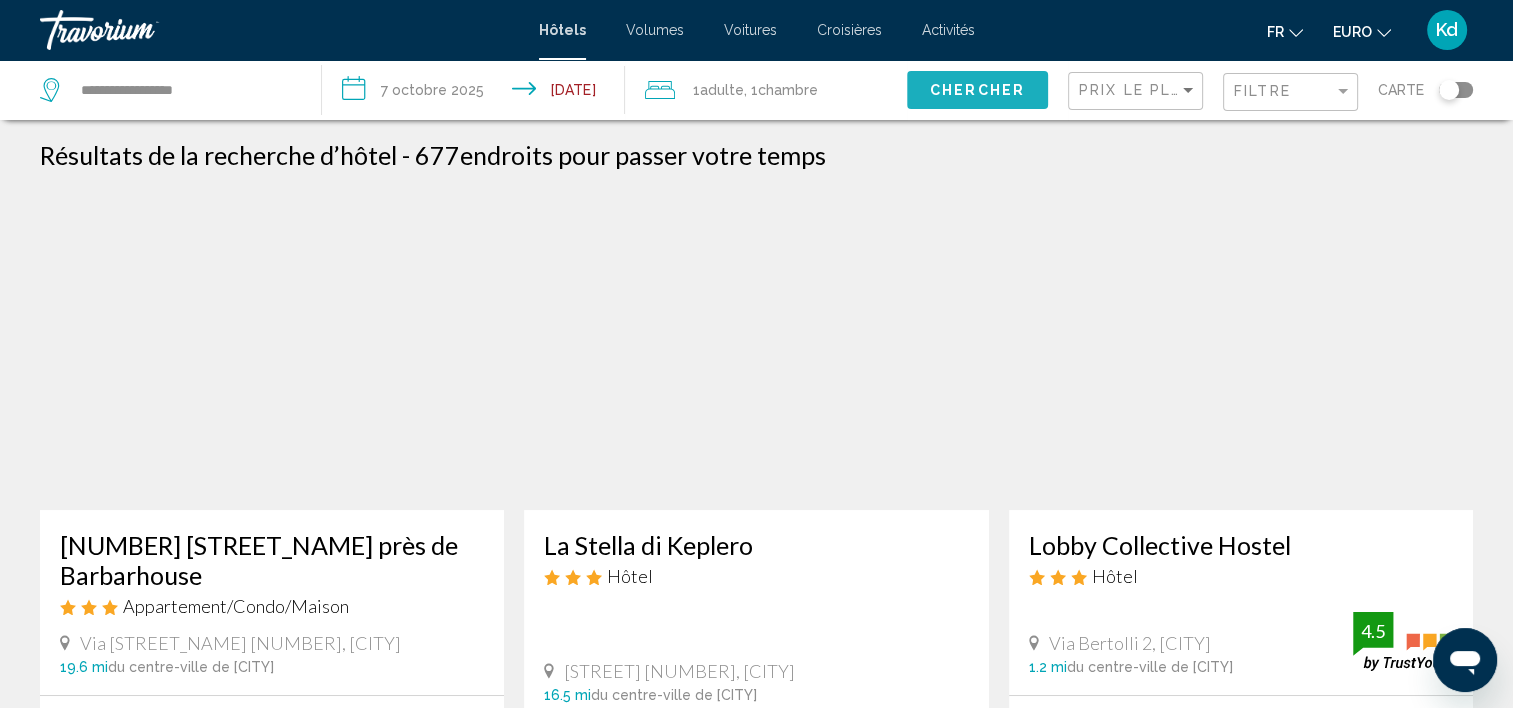 click on "Chercher" at bounding box center (977, 89) 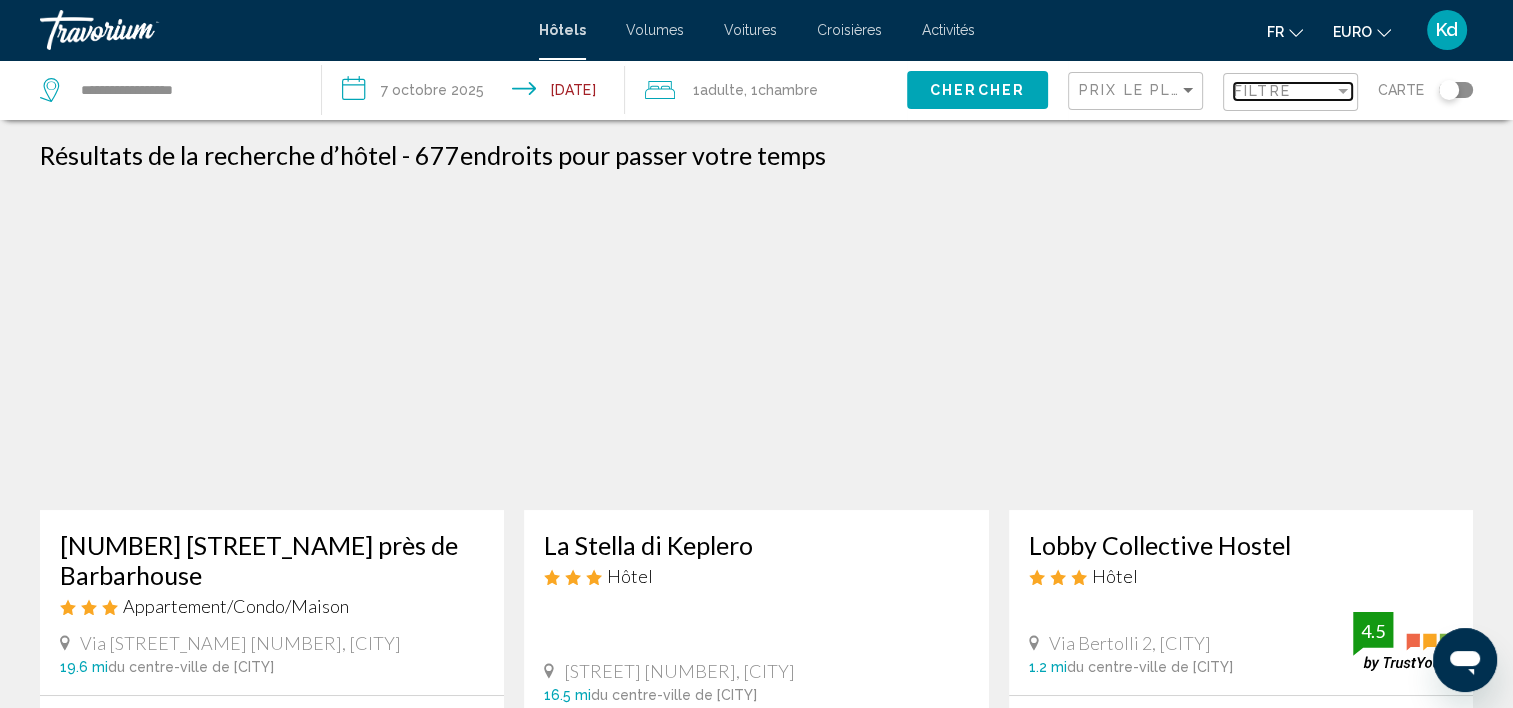 click on "Filtre" at bounding box center (1262, 91) 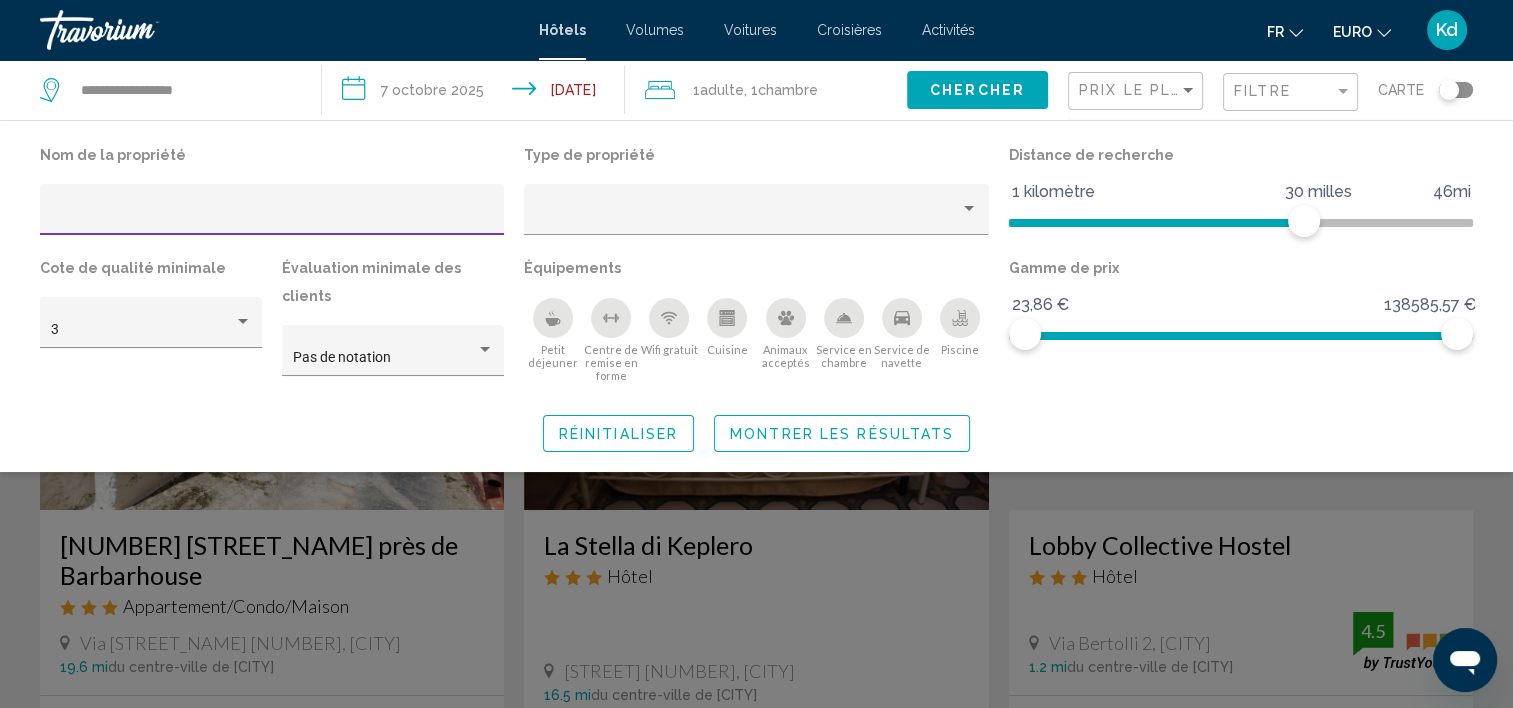 click at bounding box center (960, 318) 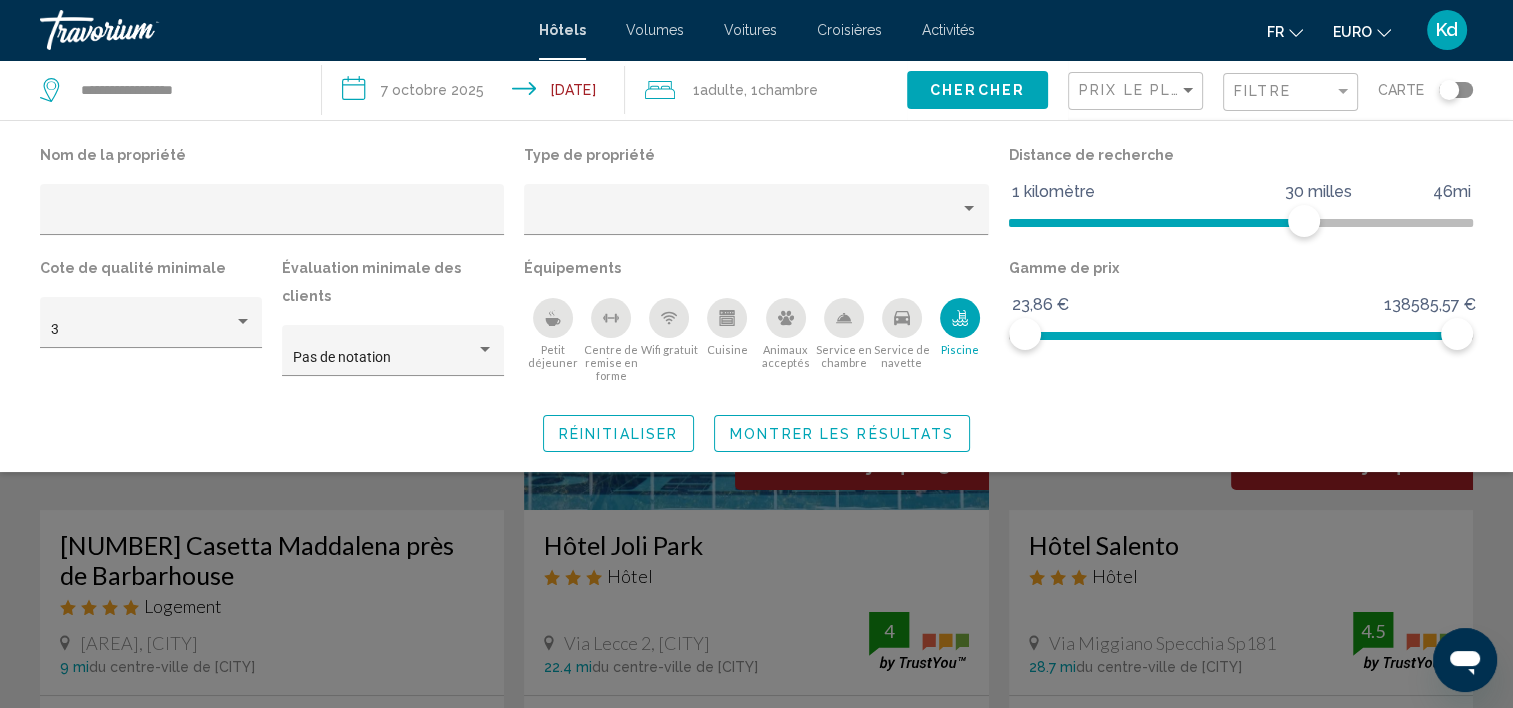 click on "Montrer les résultats" at bounding box center [842, 434] 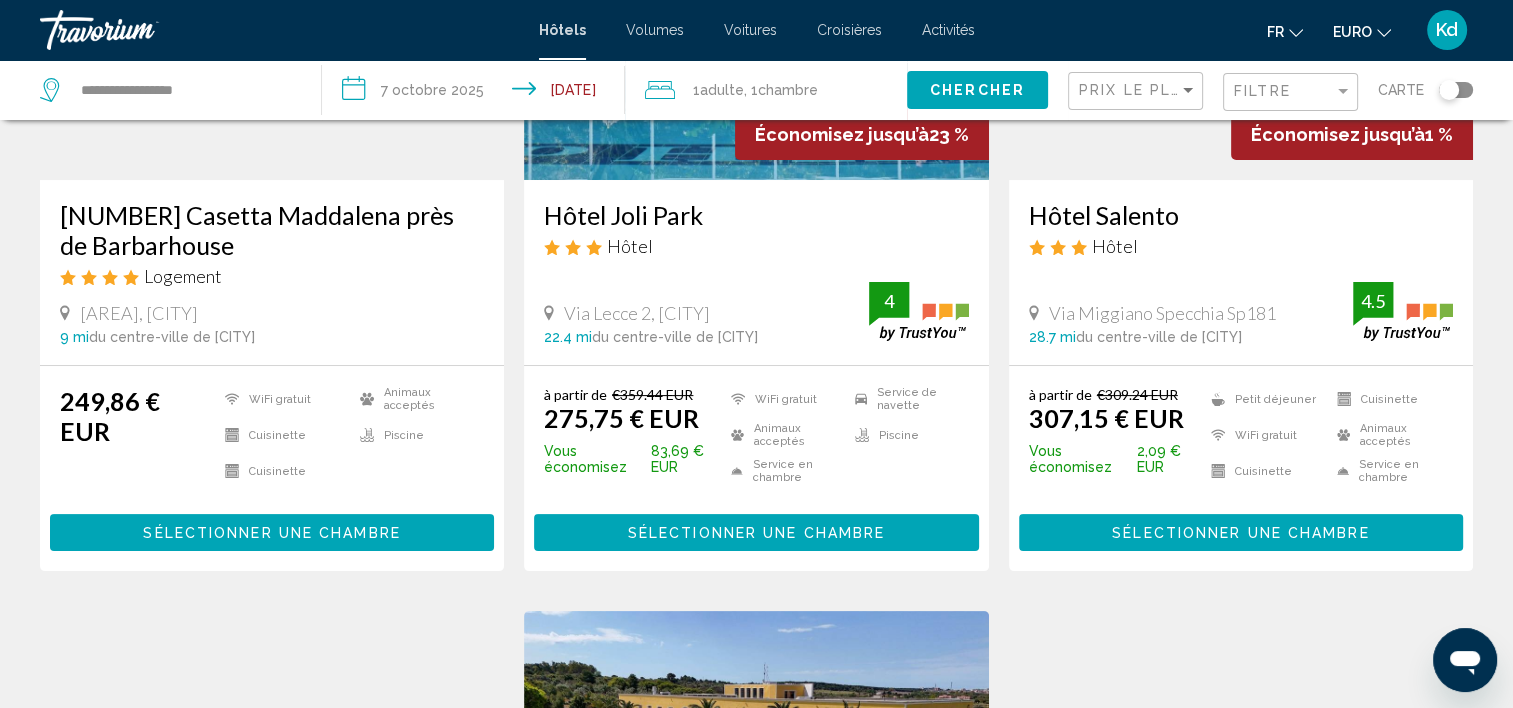 scroll, scrollTop: 200, scrollLeft: 0, axis: vertical 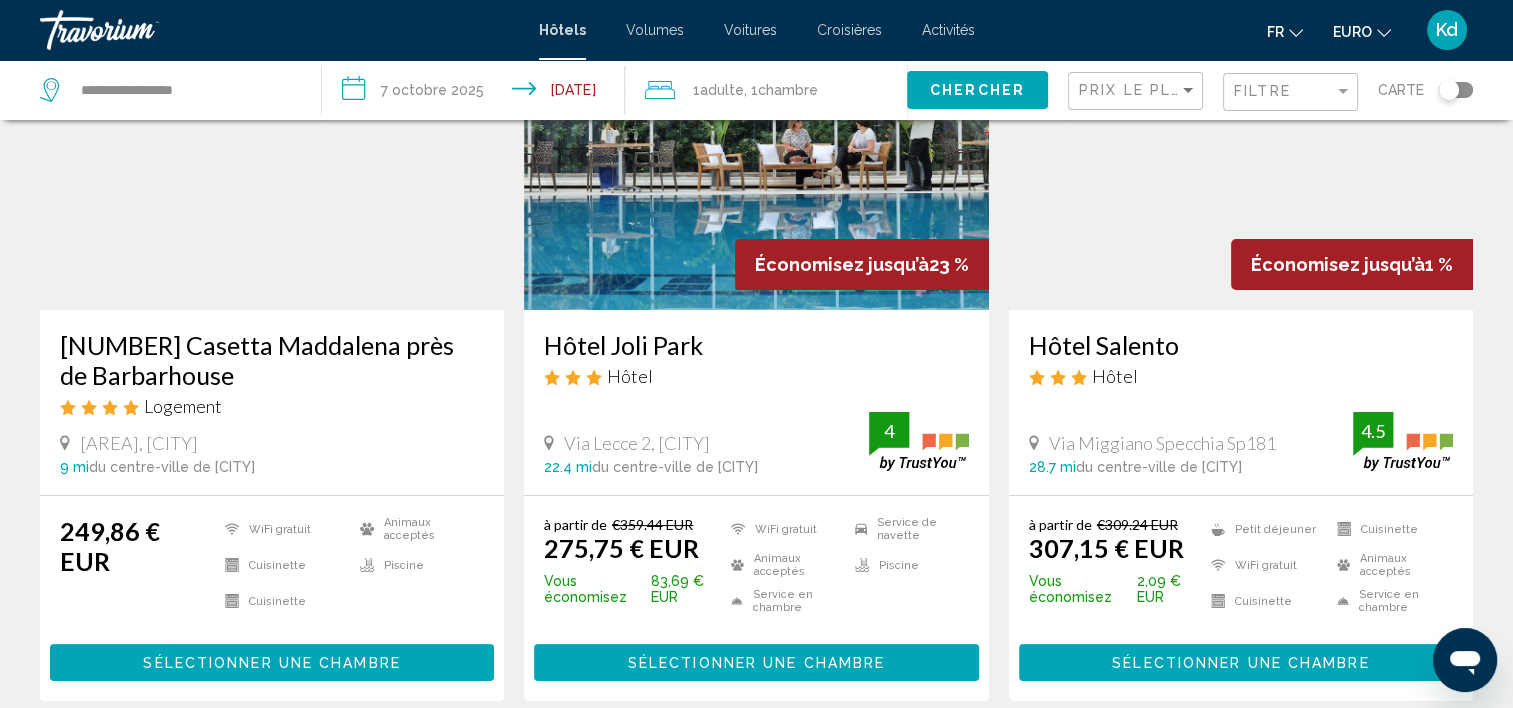 drag, startPoint x: 543, startPoint y: 343, endPoint x: 712, endPoint y: 346, distance: 169.02663 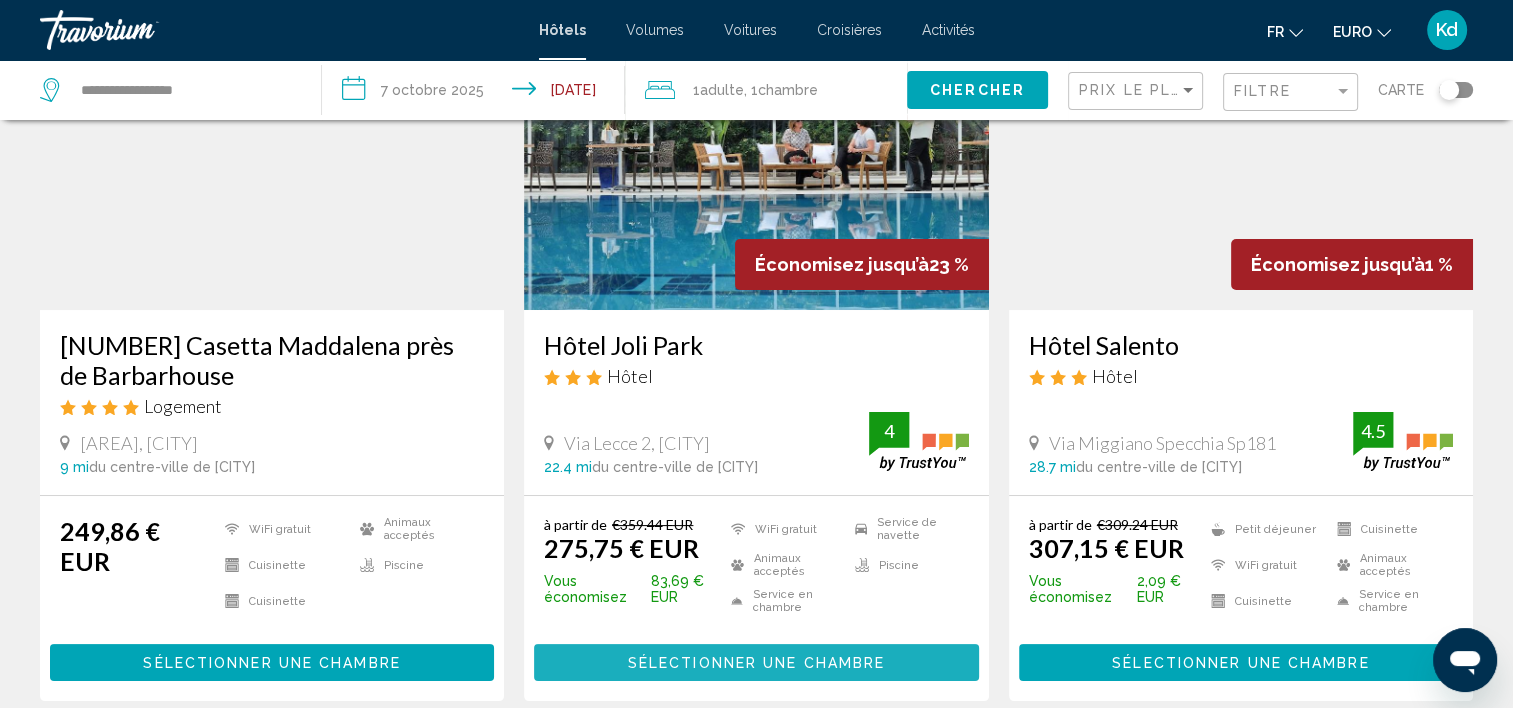 click on "Sélectionner une chambre" at bounding box center [756, 663] 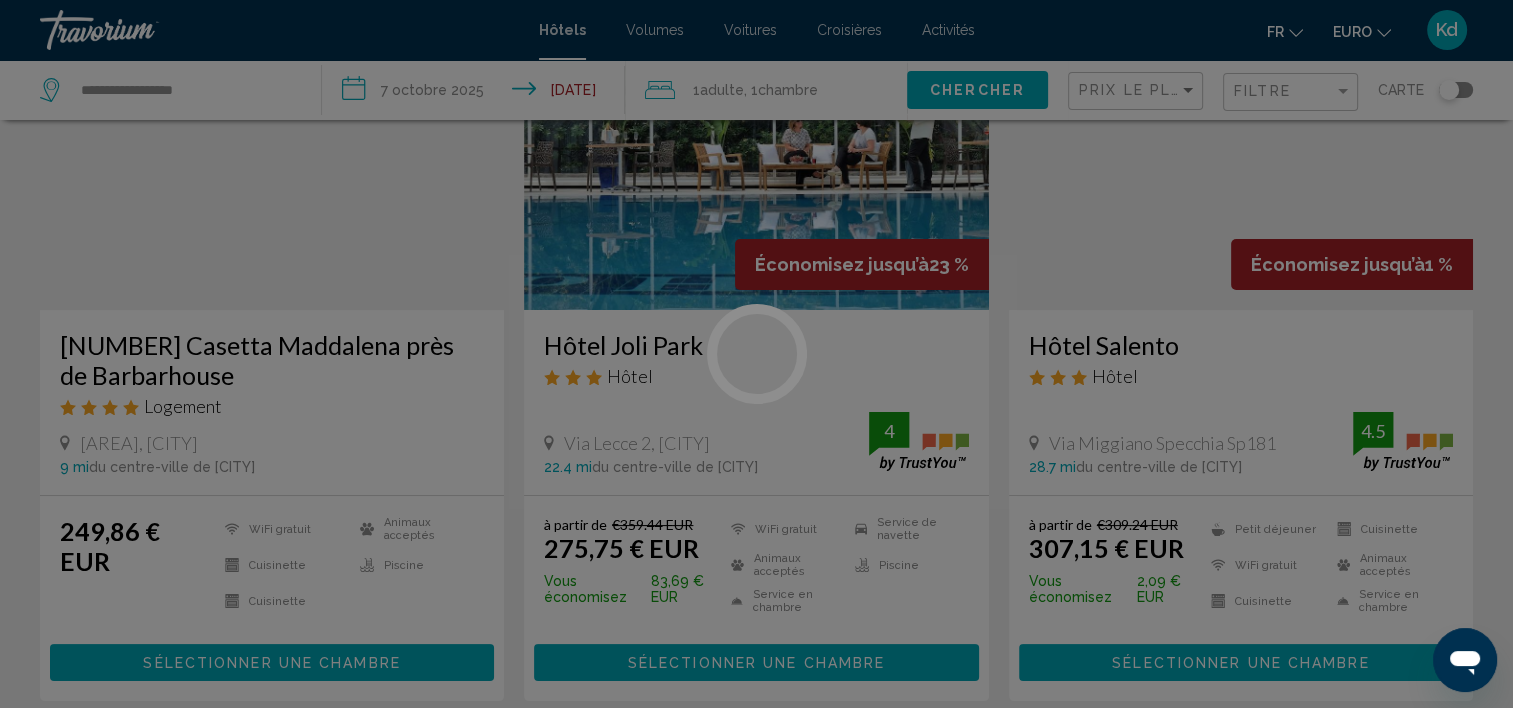 scroll, scrollTop: 6, scrollLeft: 0, axis: vertical 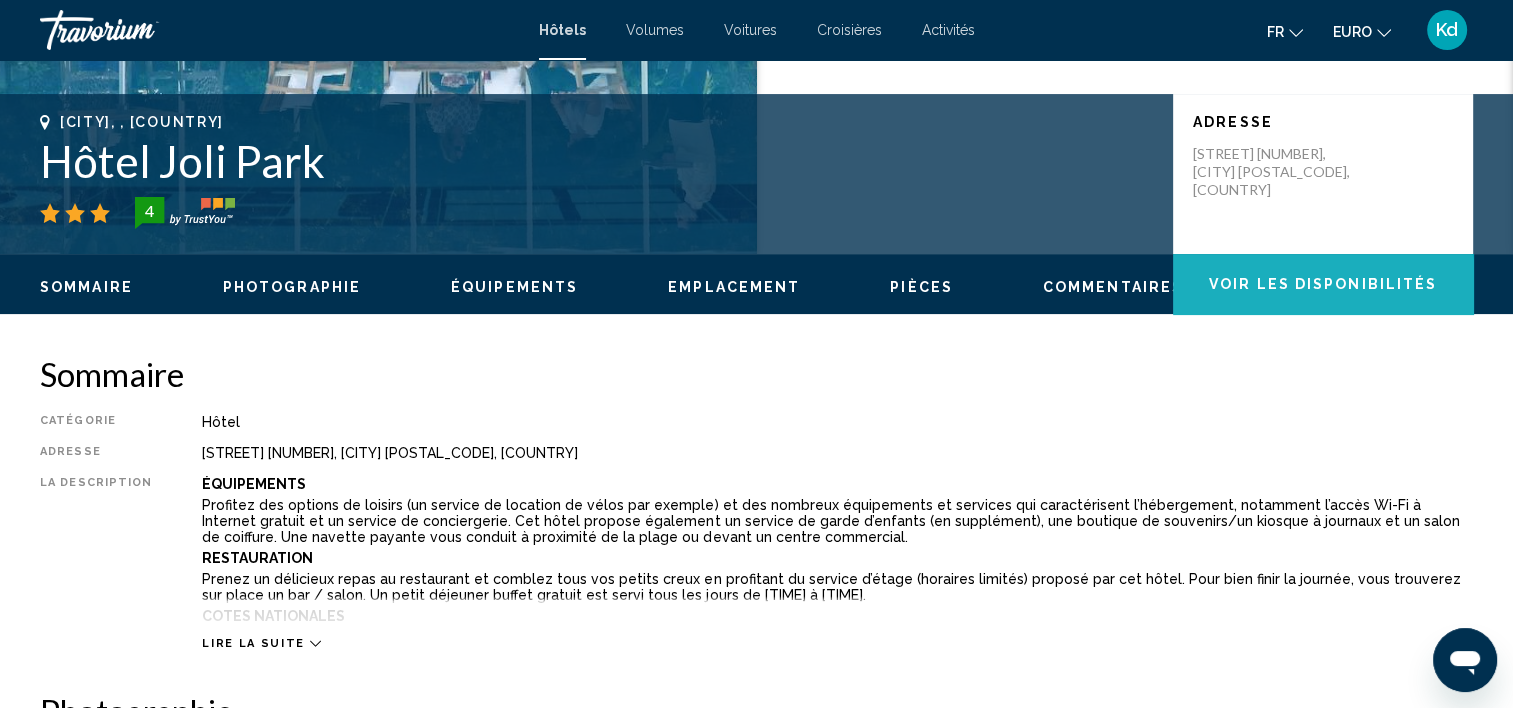 click on "Voir les disponibilités" at bounding box center (1323, 284) 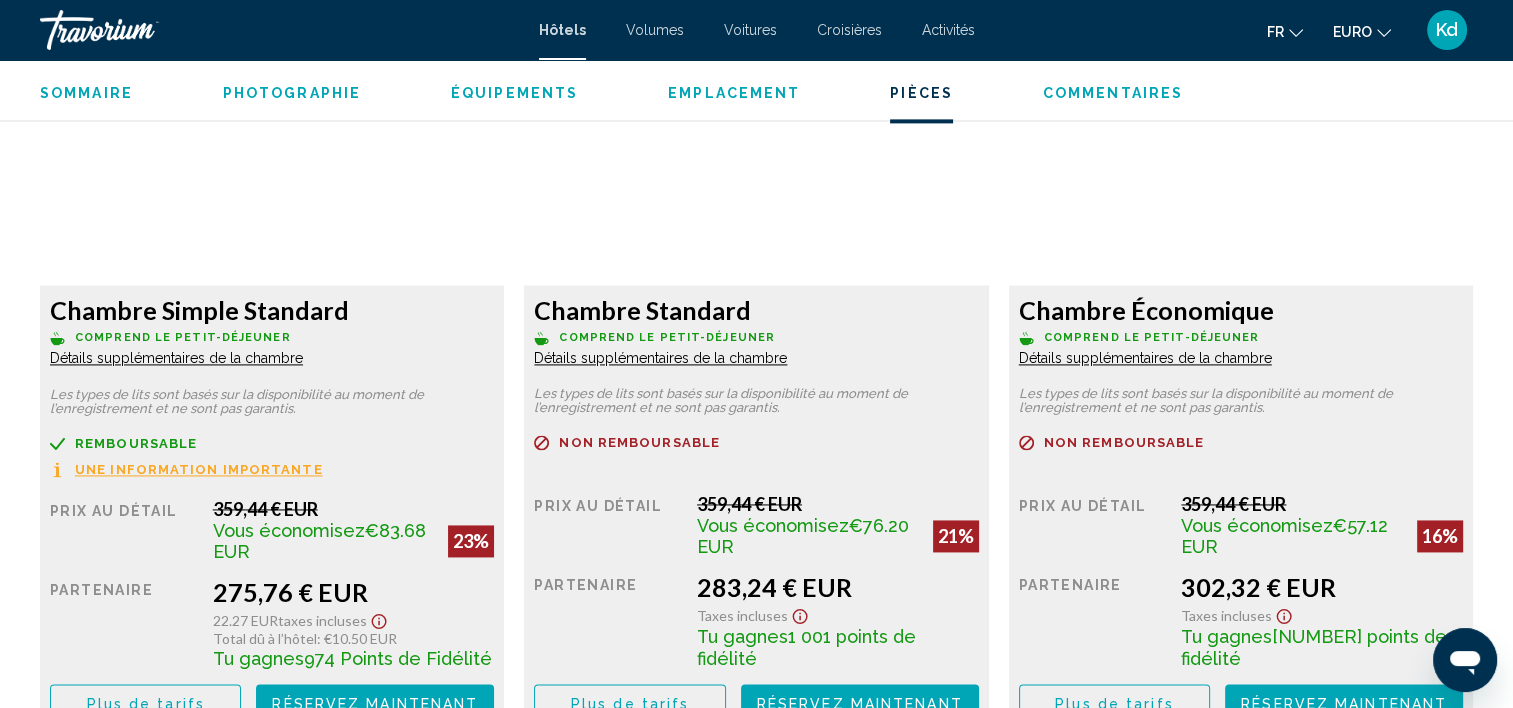 scroll, scrollTop: 2831, scrollLeft: 0, axis: vertical 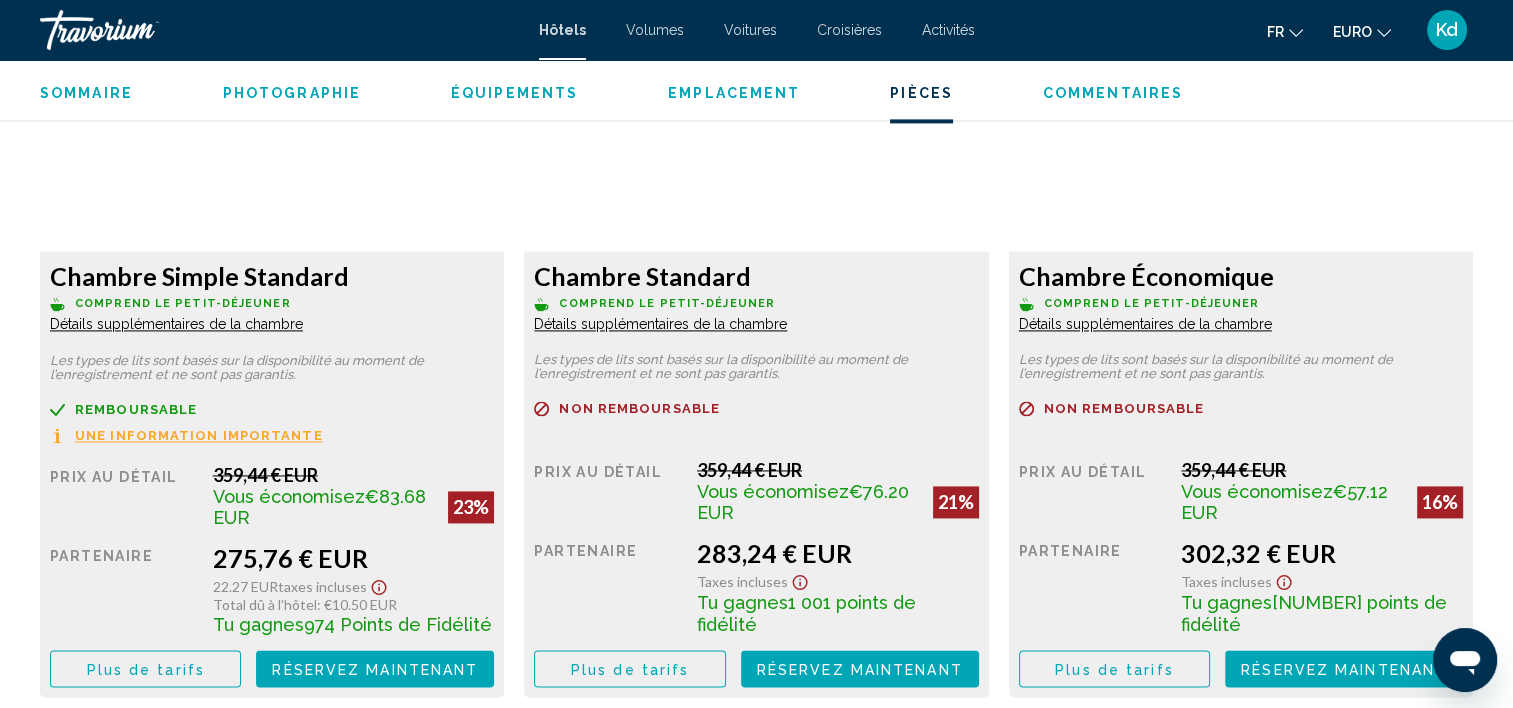 click on "Une information importante" at bounding box center [199, 435] 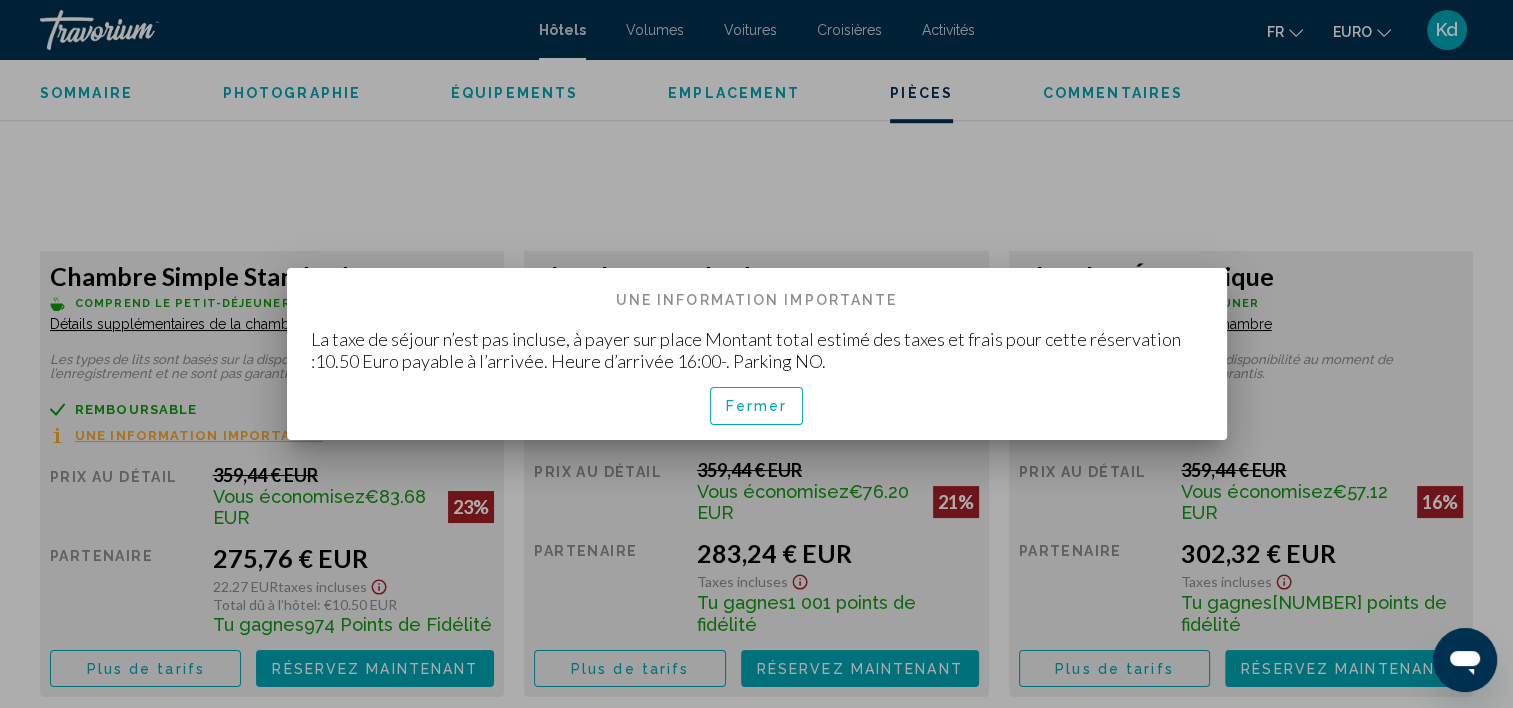 click on "Fermer" at bounding box center (757, 407) 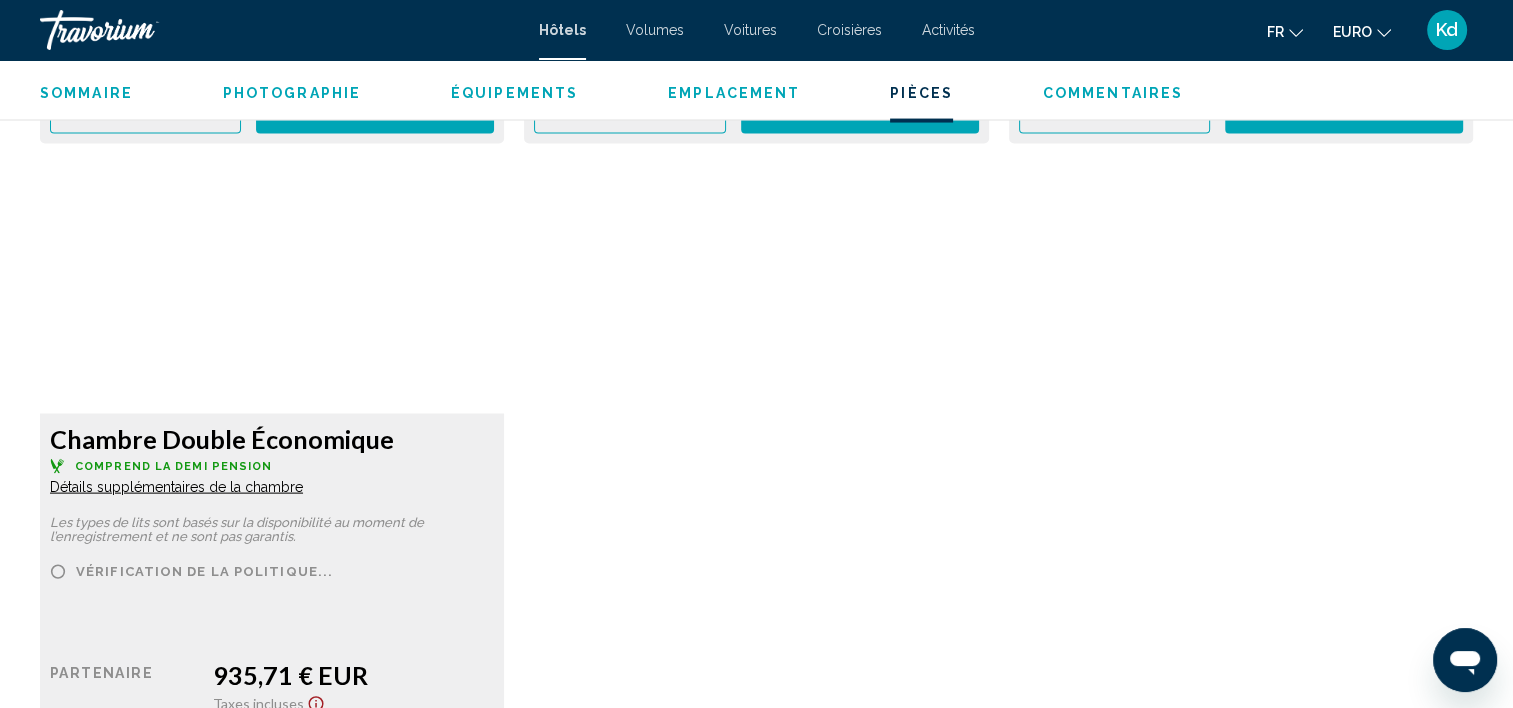 scroll, scrollTop: 4231, scrollLeft: 0, axis: vertical 